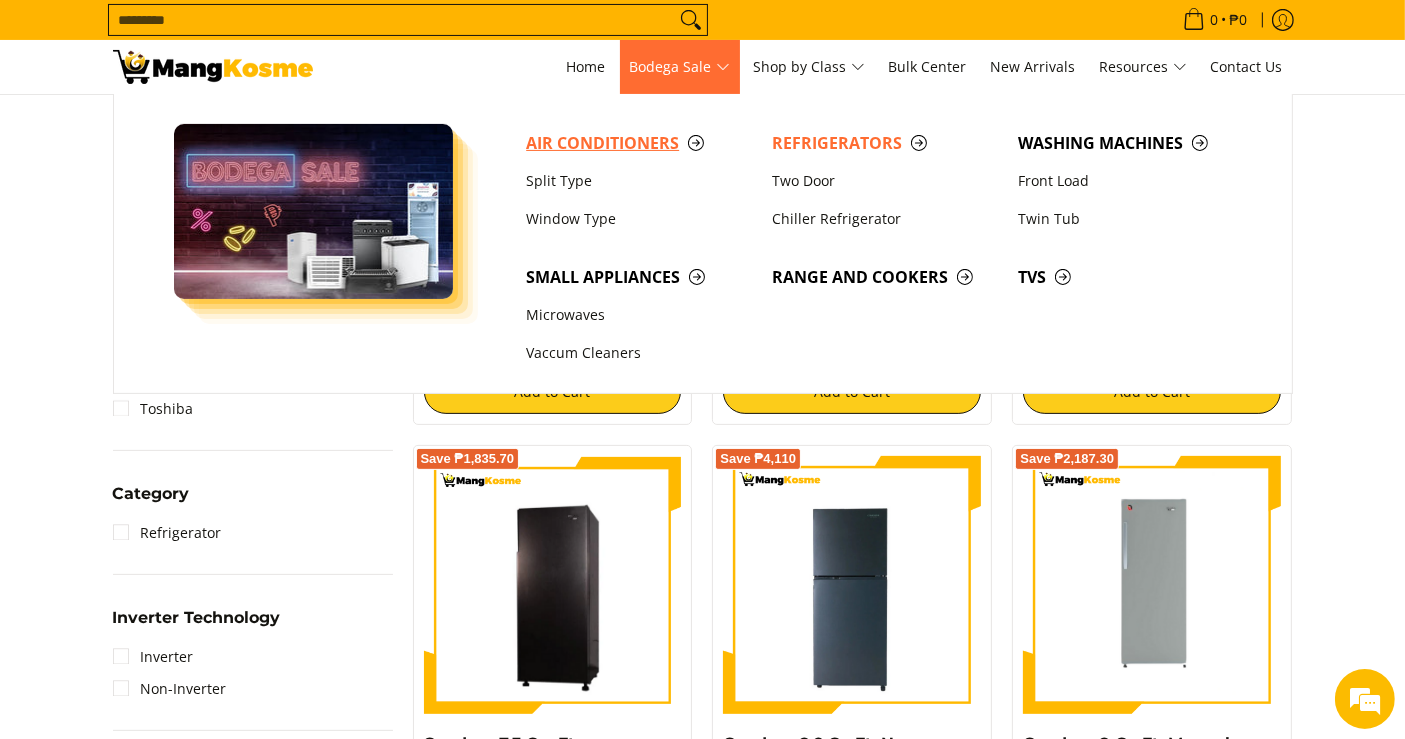 scroll, scrollTop: 0, scrollLeft: 0, axis: both 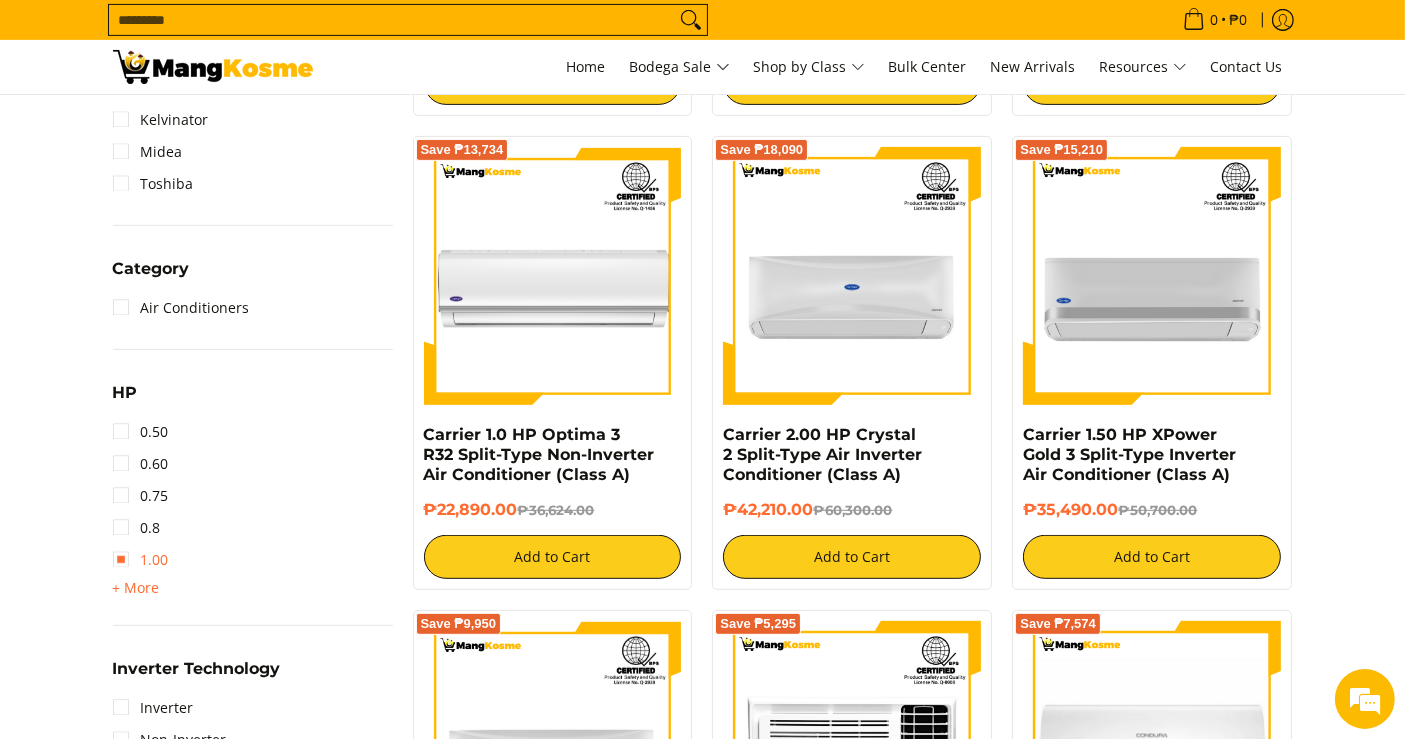 click on "1.00" at bounding box center (141, 560) 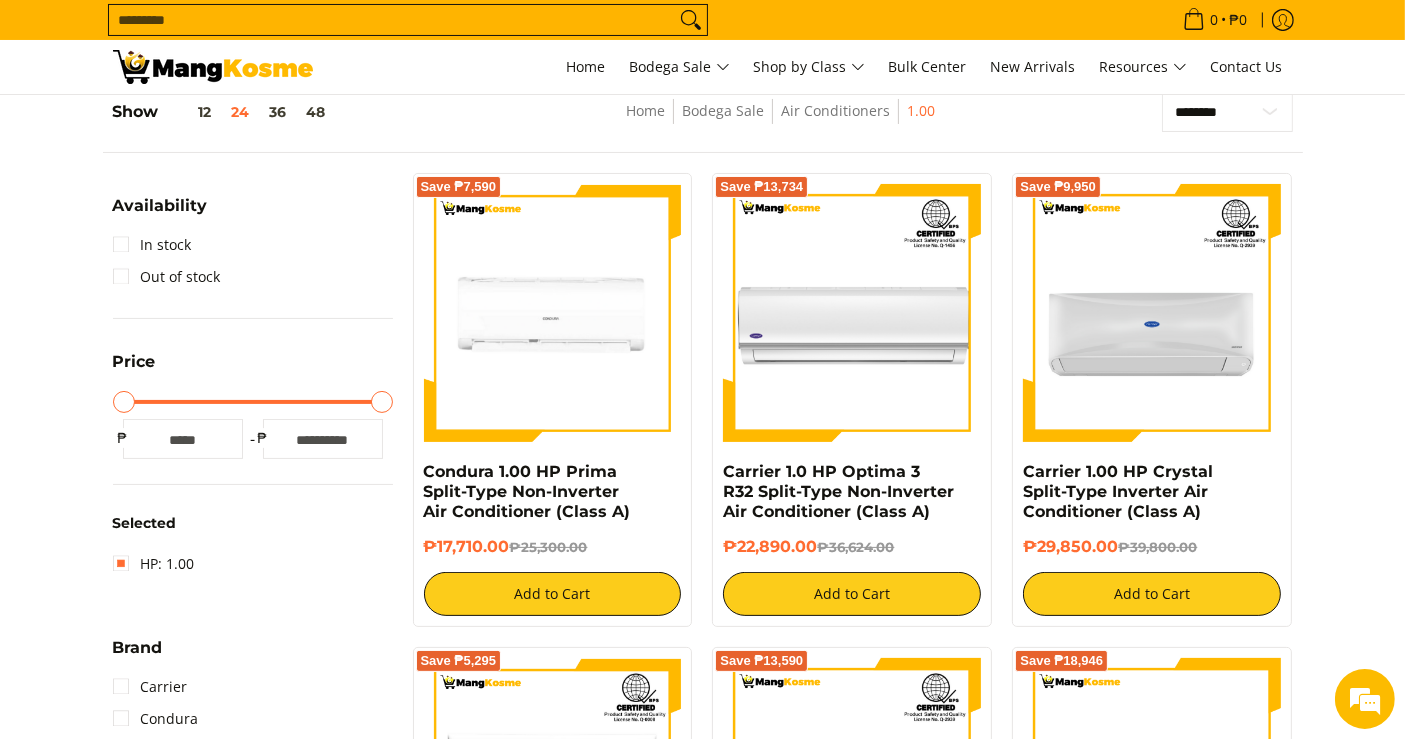 scroll, scrollTop: 261, scrollLeft: 0, axis: vertical 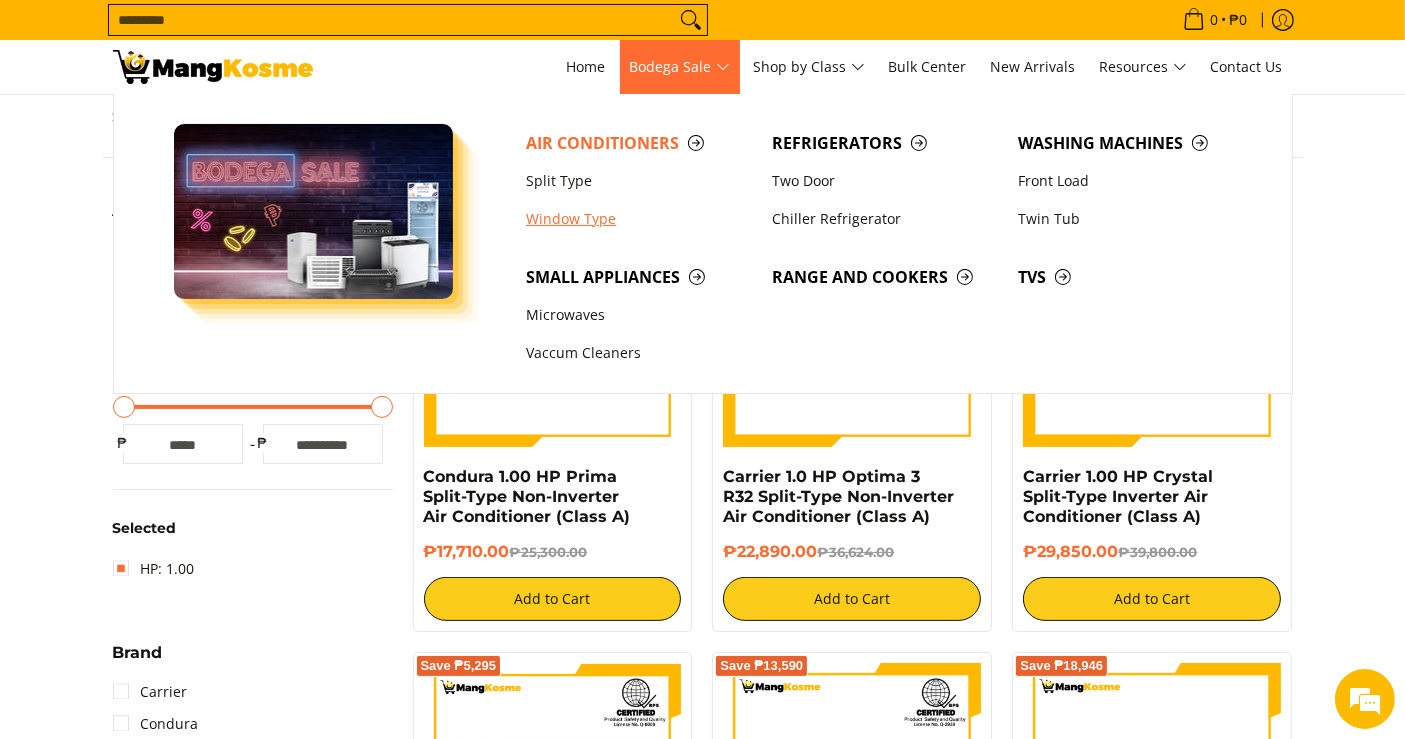 click on "Window Type" at bounding box center [639, 219] 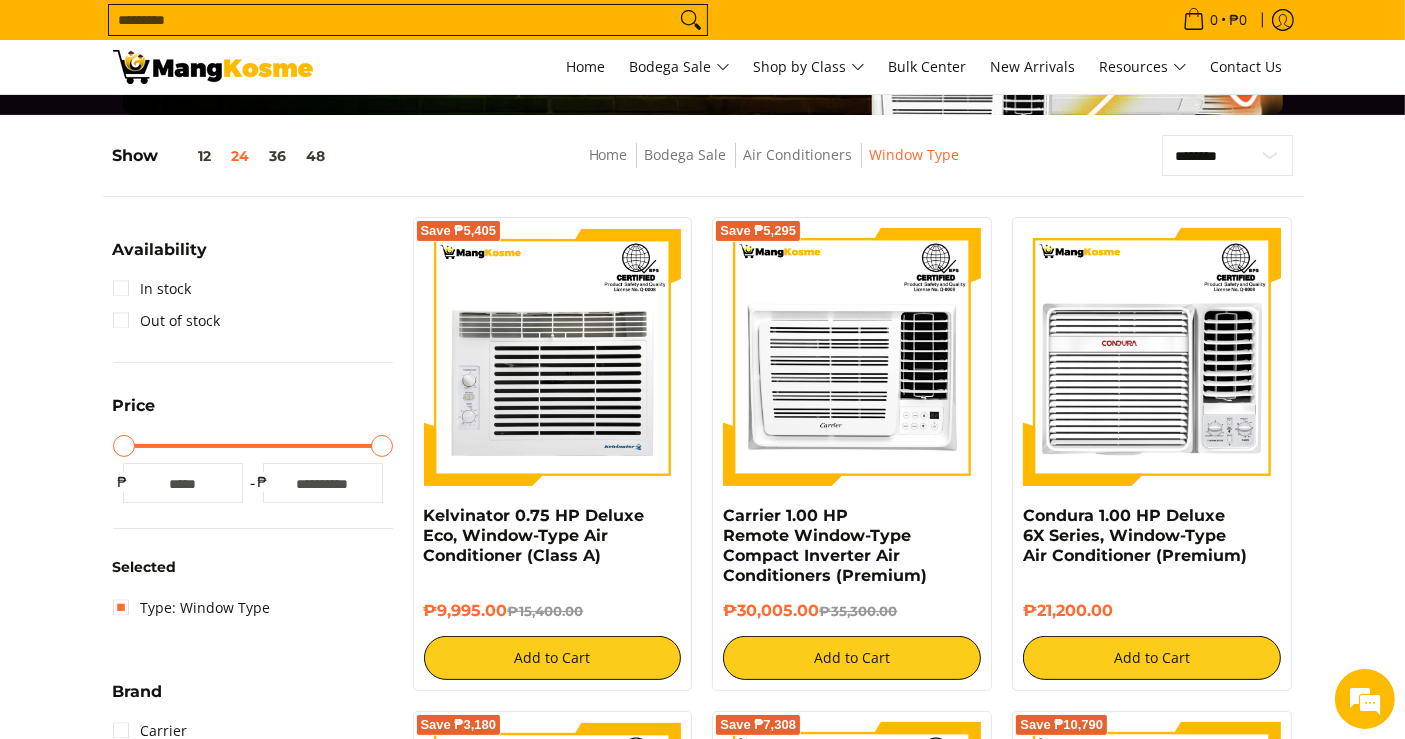 scroll, scrollTop: 222, scrollLeft: 0, axis: vertical 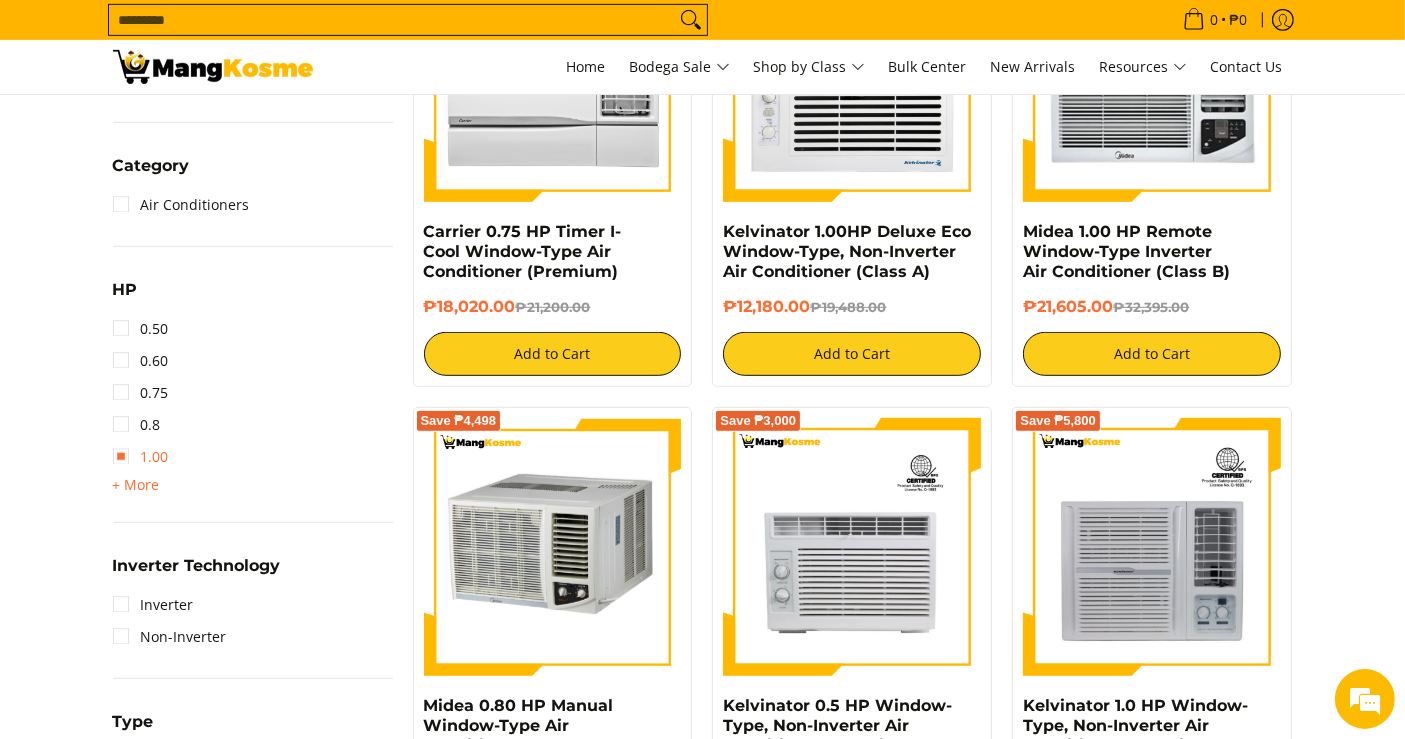 click on "1.00" at bounding box center (141, 457) 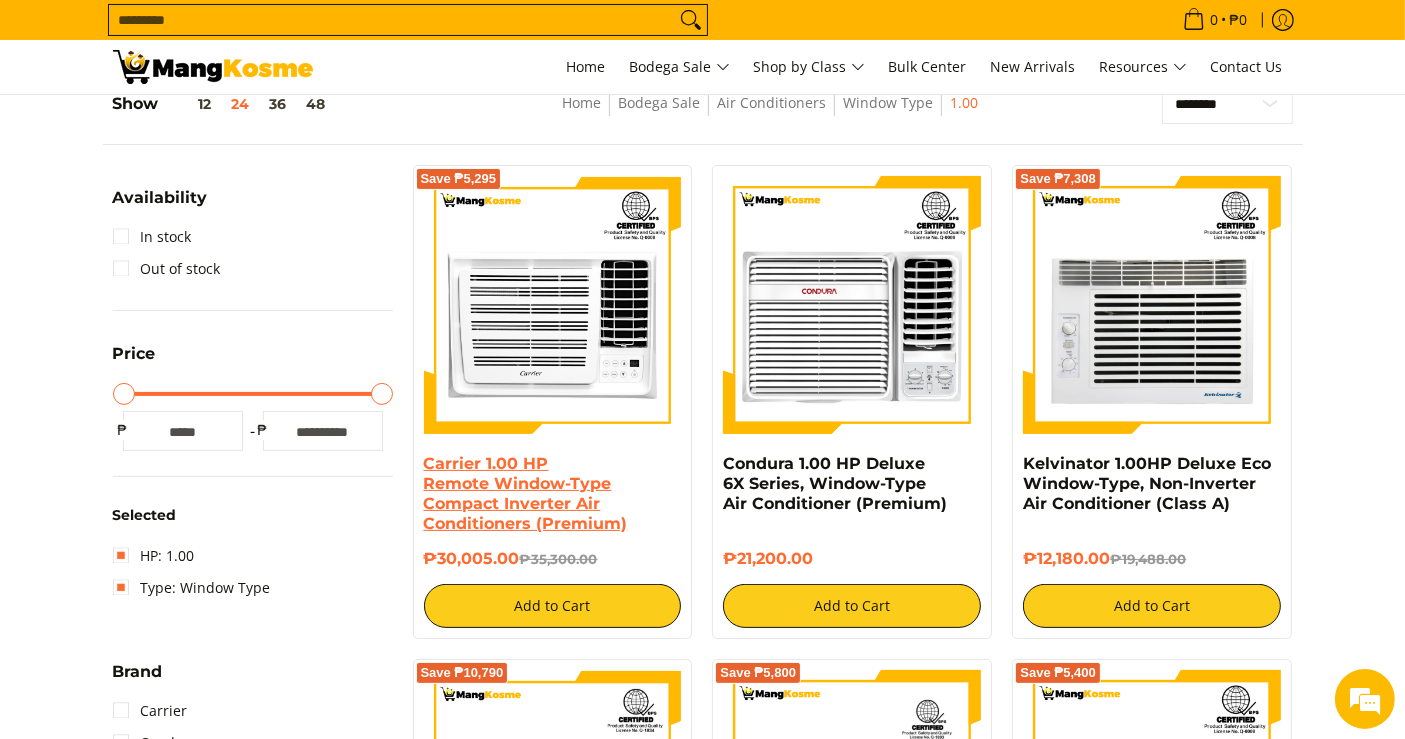 scroll, scrollTop: 261, scrollLeft: 0, axis: vertical 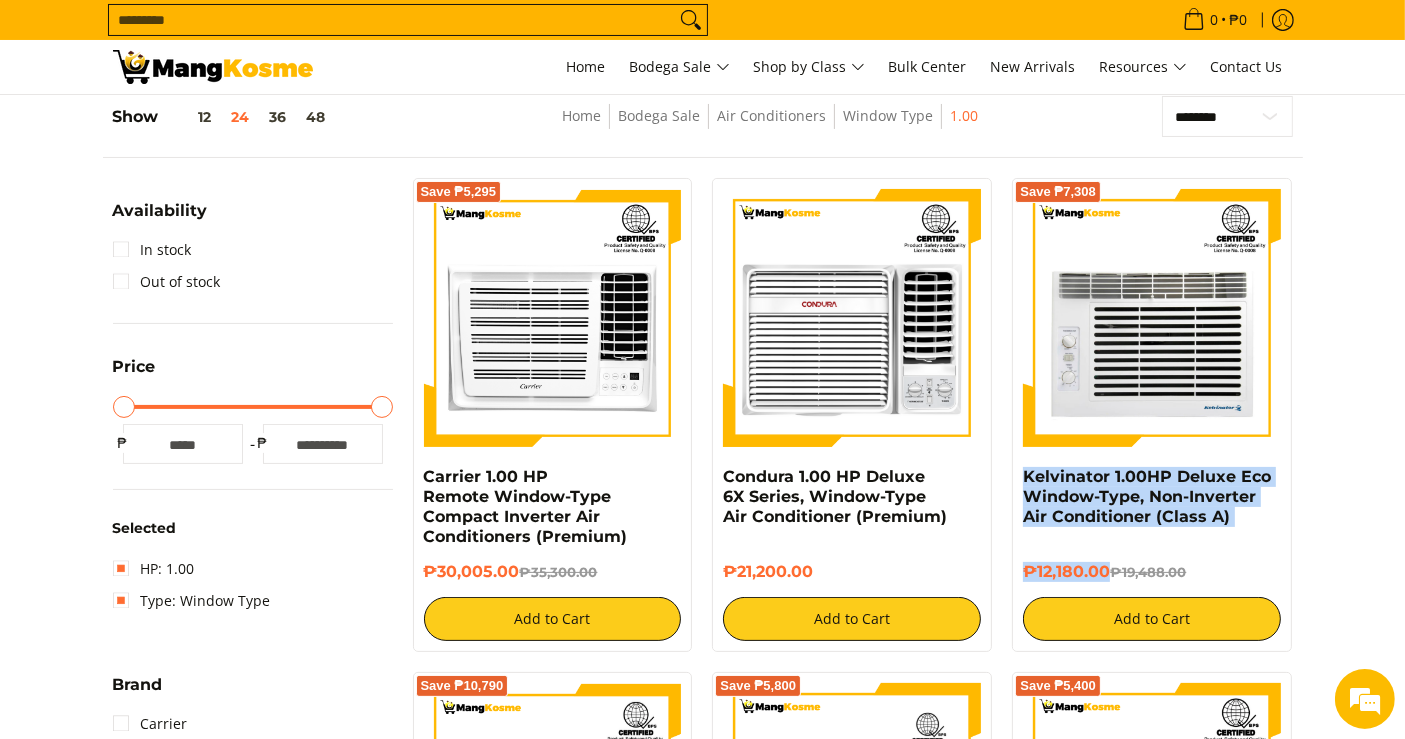 drag, startPoint x: 1099, startPoint y: 565, endPoint x: 1022, endPoint y: 470, distance: 122.28655 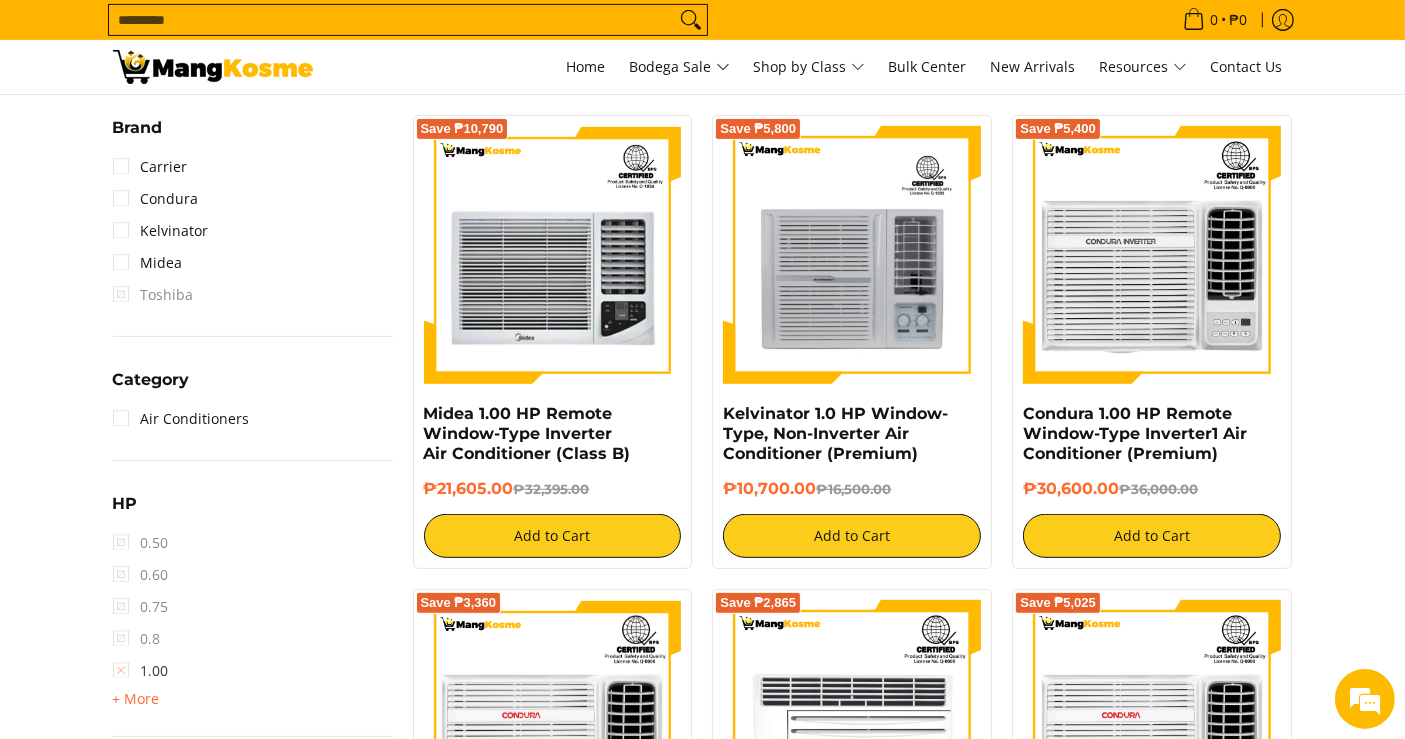 scroll, scrollTop: 928, scrollLeft: 0, axis: vertical 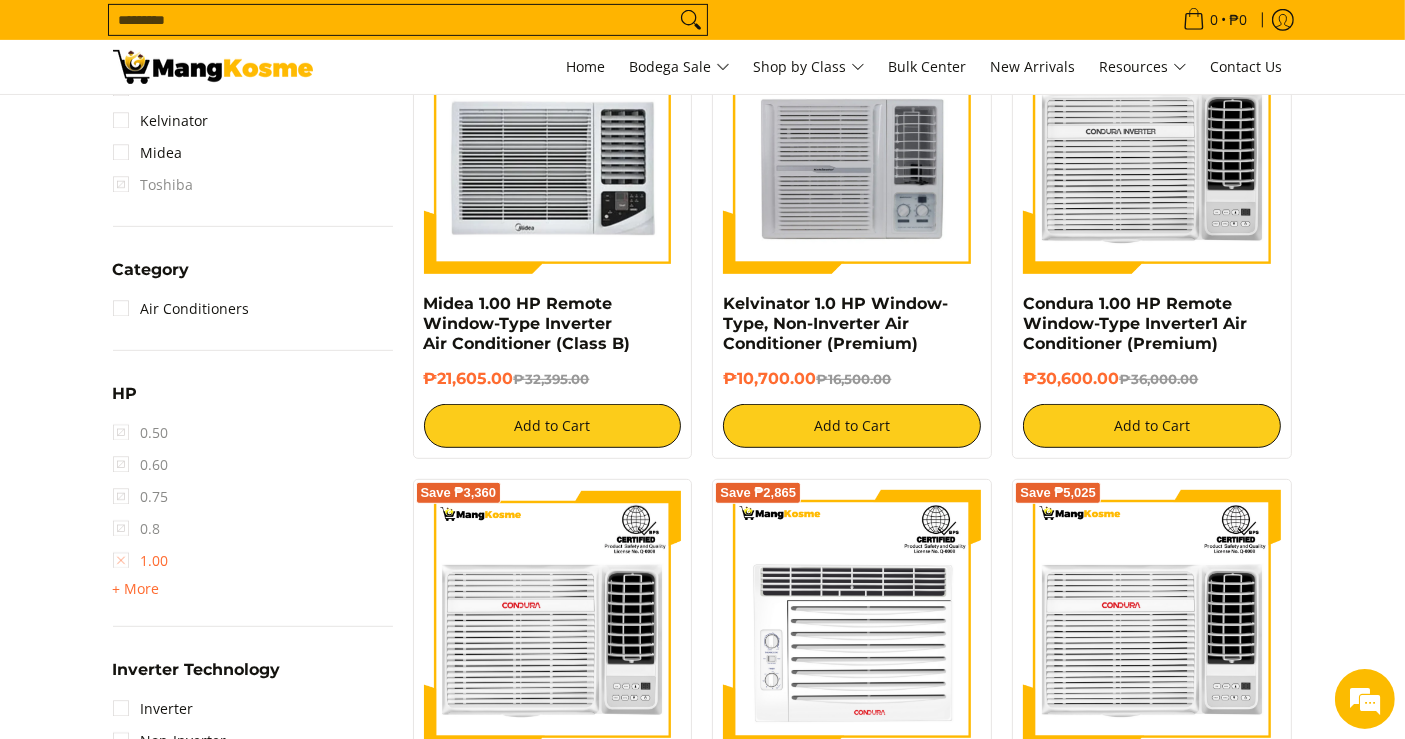 click on "1.00" at bounding box center [141, 561] 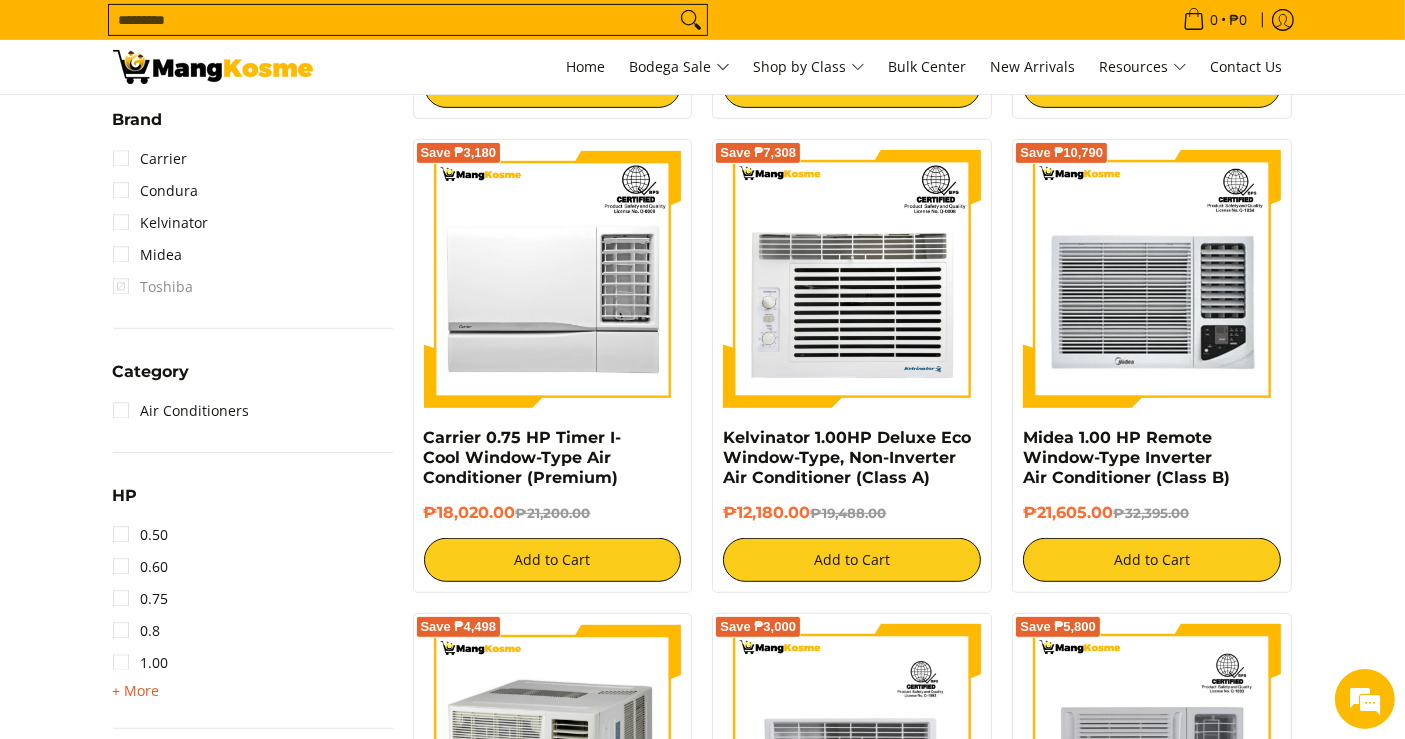 scroll, scrollTop: 928, scrollLeft: 0, axis: vertical 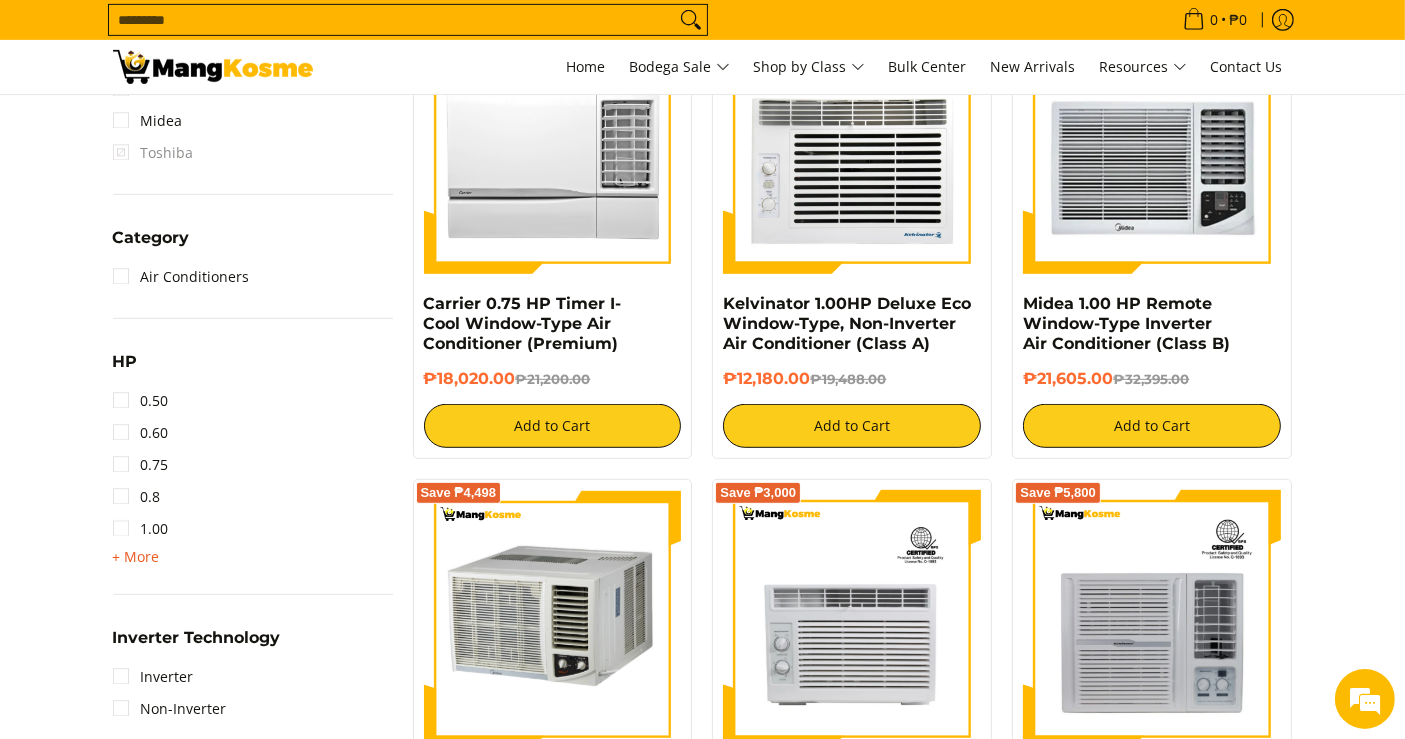 click on "+ More" at bounding box center (136, 557) 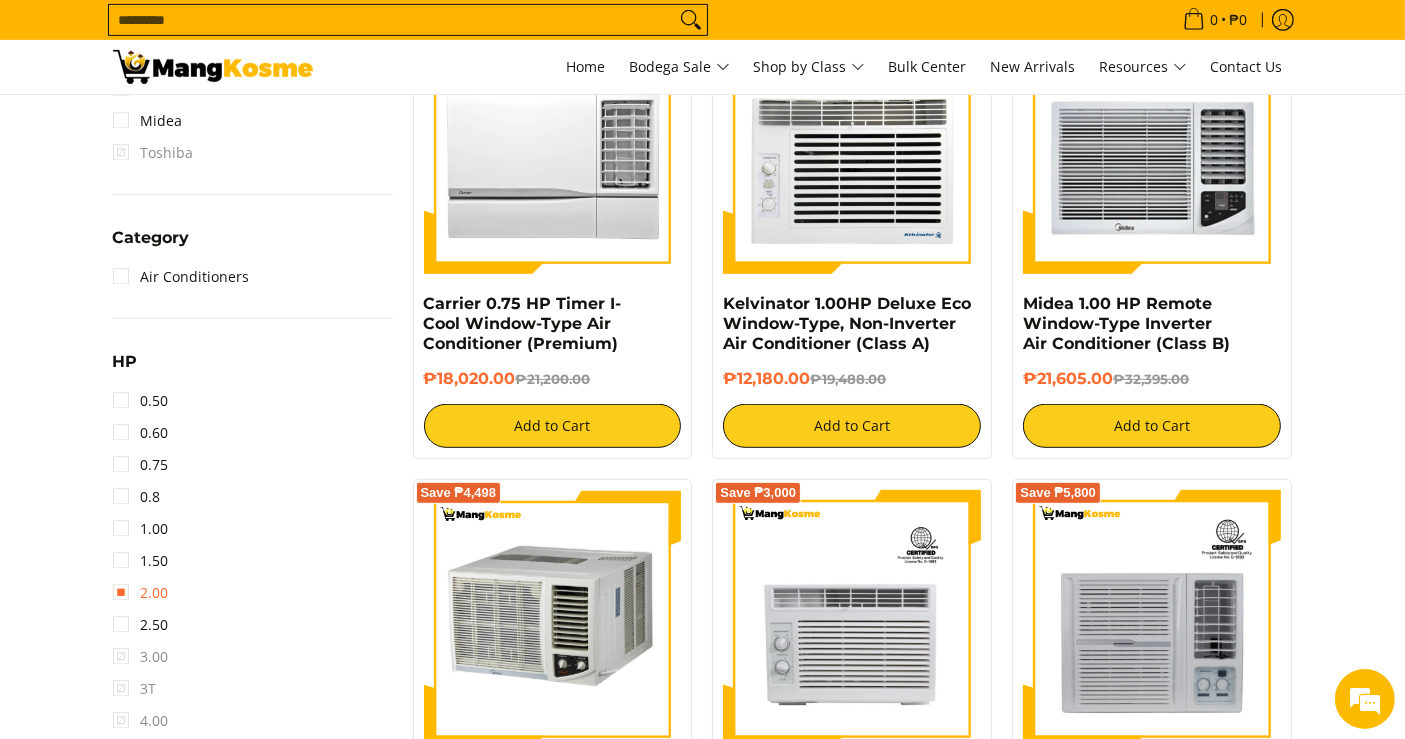 click on "2.00" at bounding box center (141, 593) 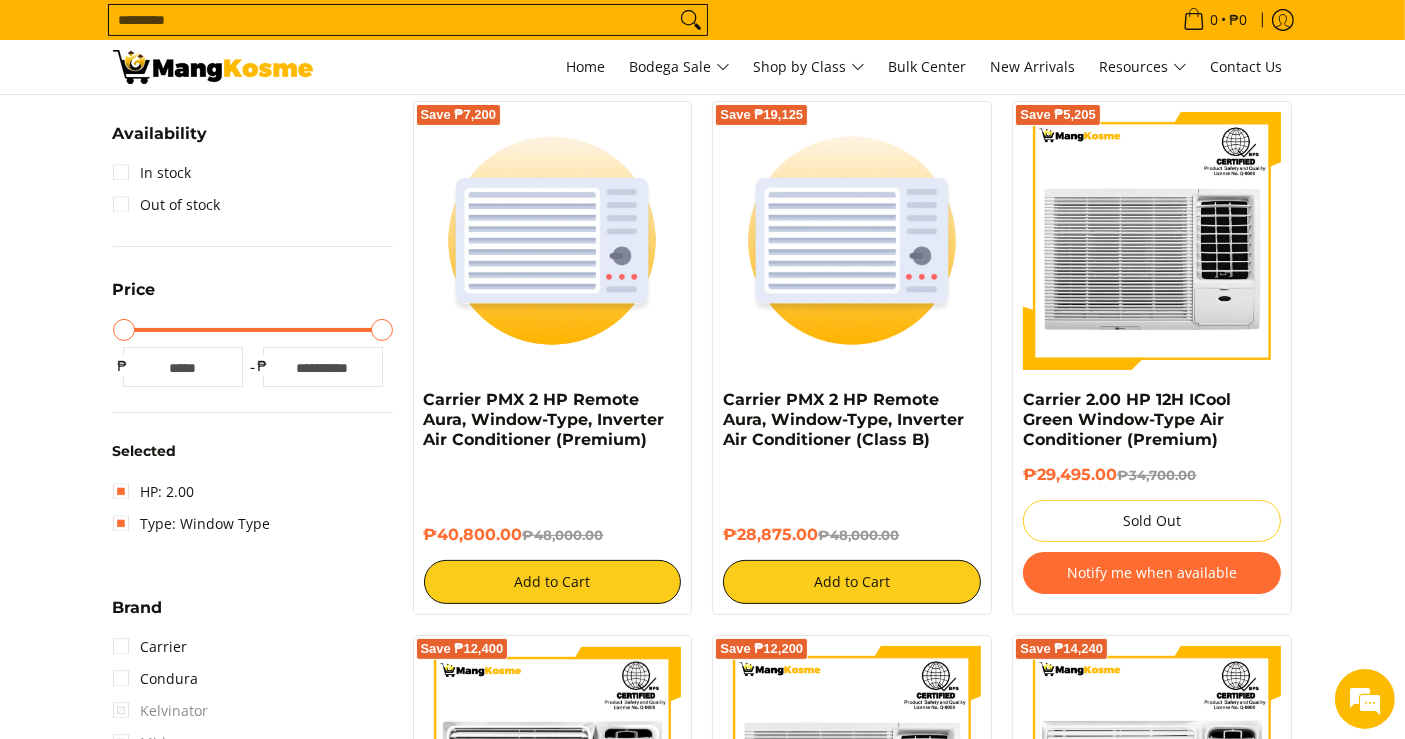 scroll, scrollTop: 372, scrollLeft: 0, axis: vertical 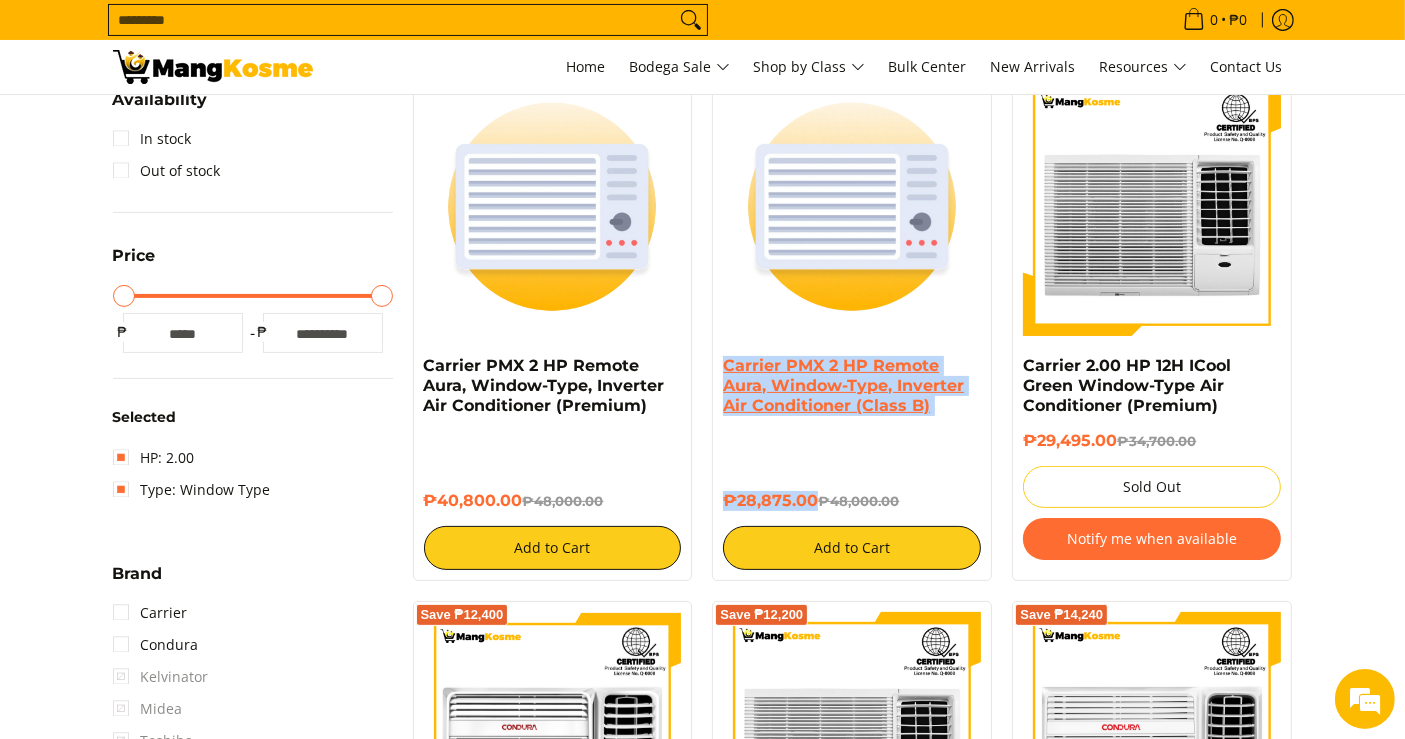 drag, startPoint x: 816, startPoint y: 502, endPoint x: 725, endPoint y: 370, distance: 160.32779 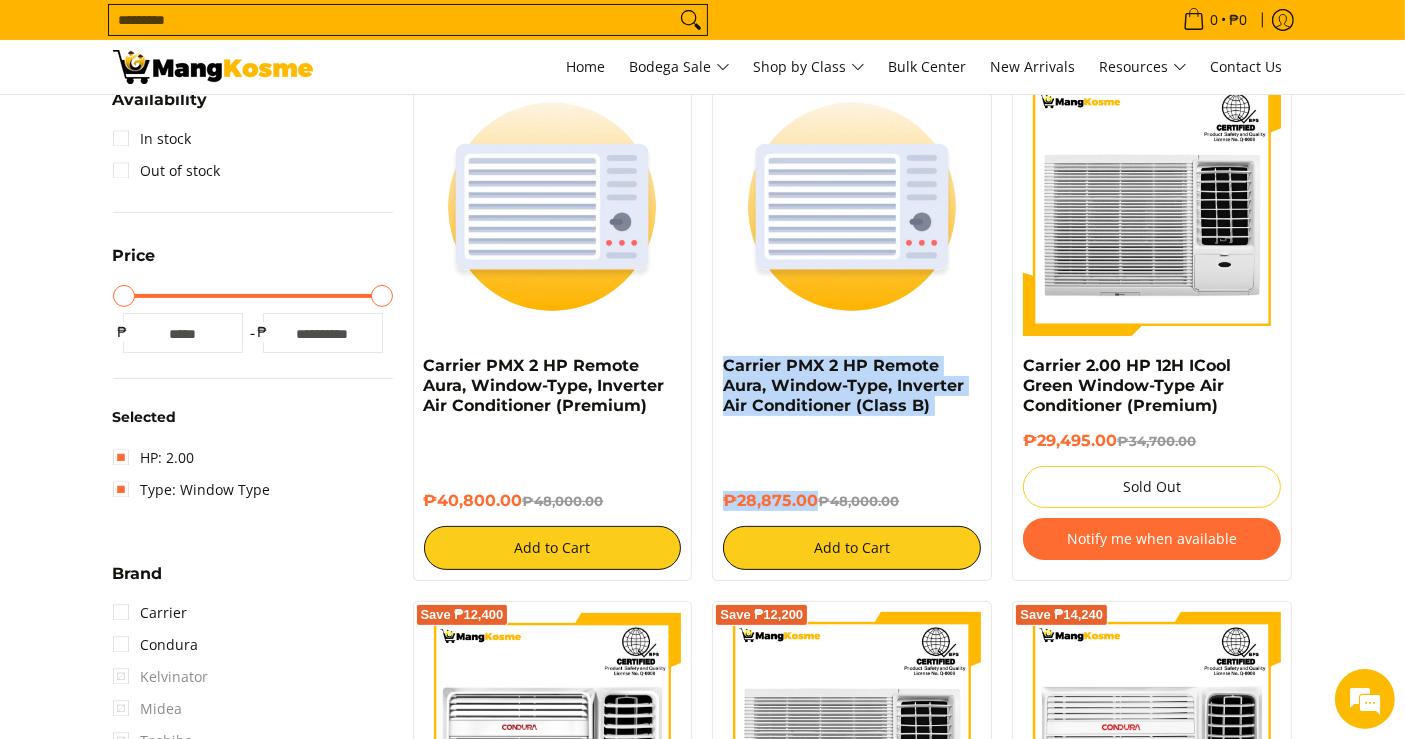 copy on "Carrier PMX 2 HP Remote Aura, Window-Type, Inverter Air Conditioner (Class B)
₱28,875.00" 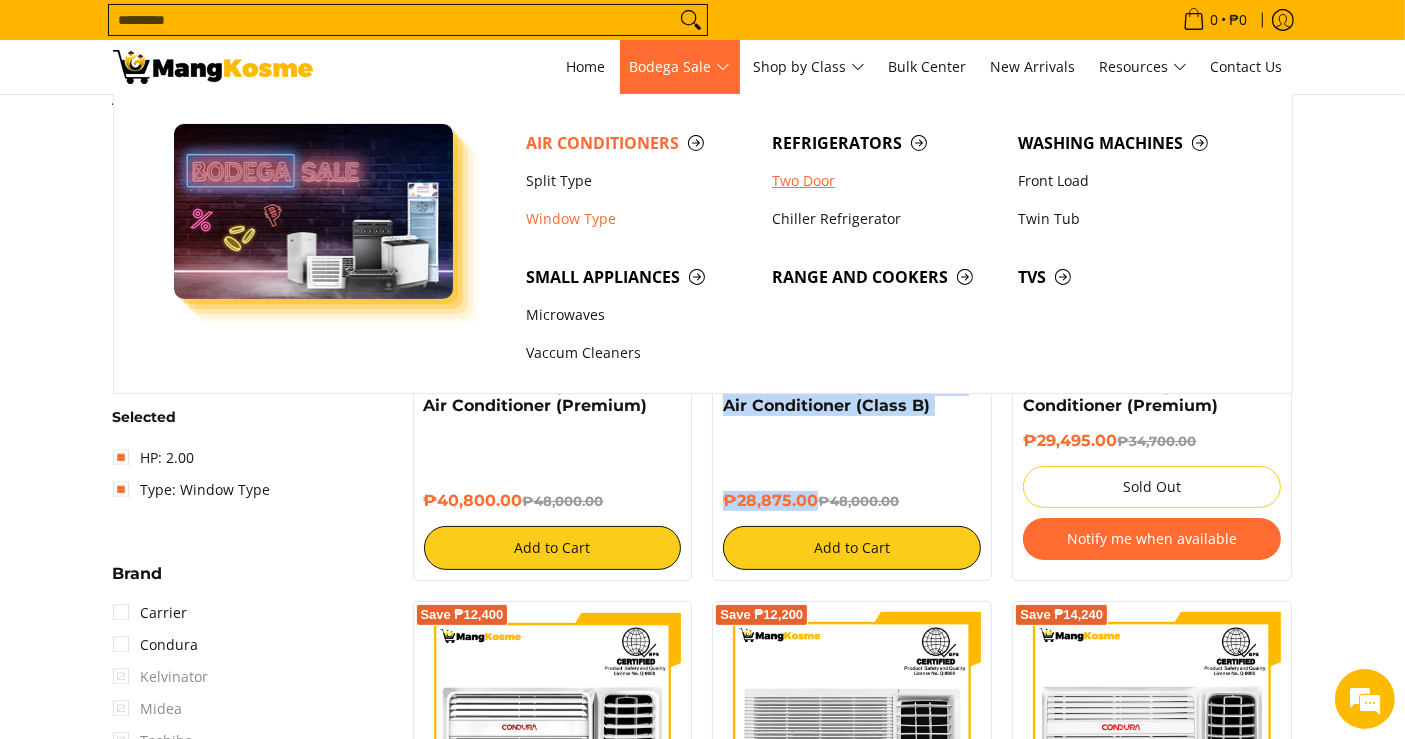 click on "Two Door" at bounding box center (885, 181) 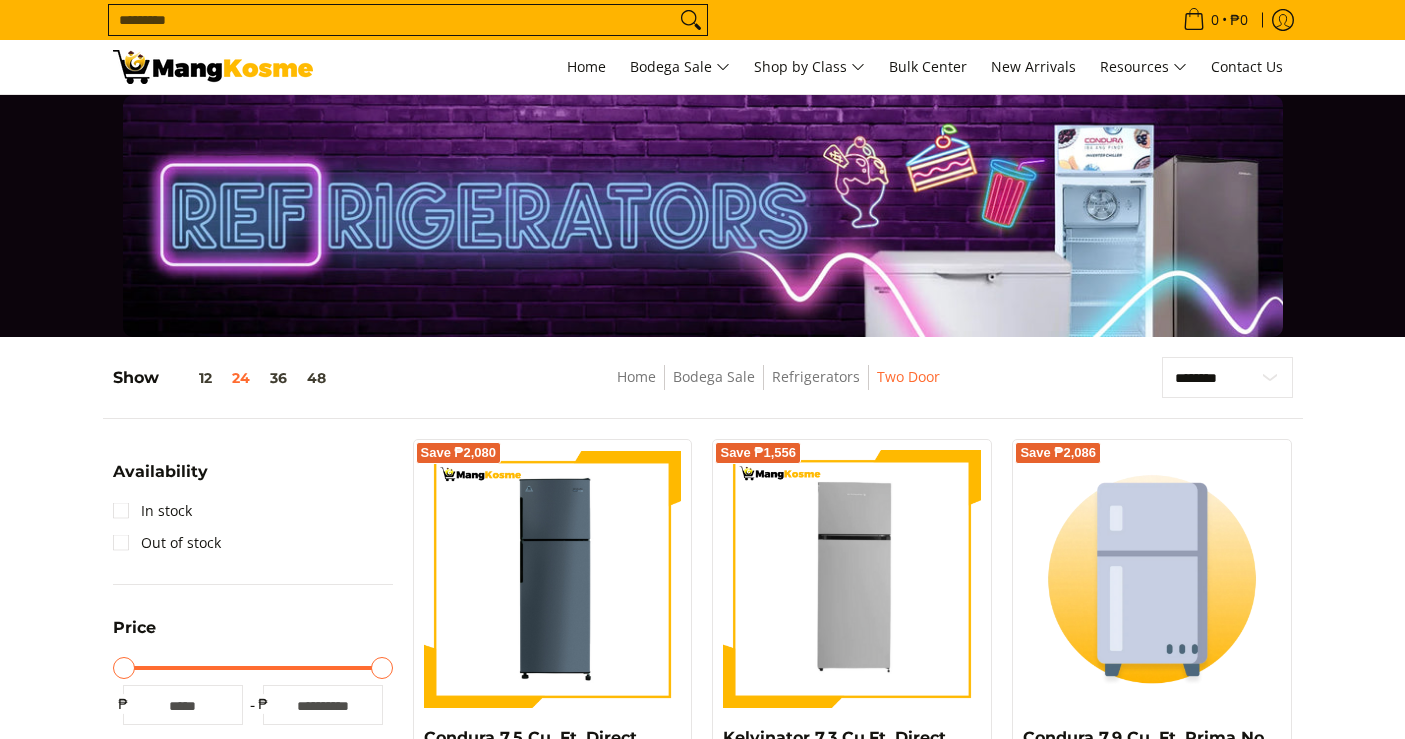 scroll, scrollTop: 0, scrollLeft: 0, axis: both 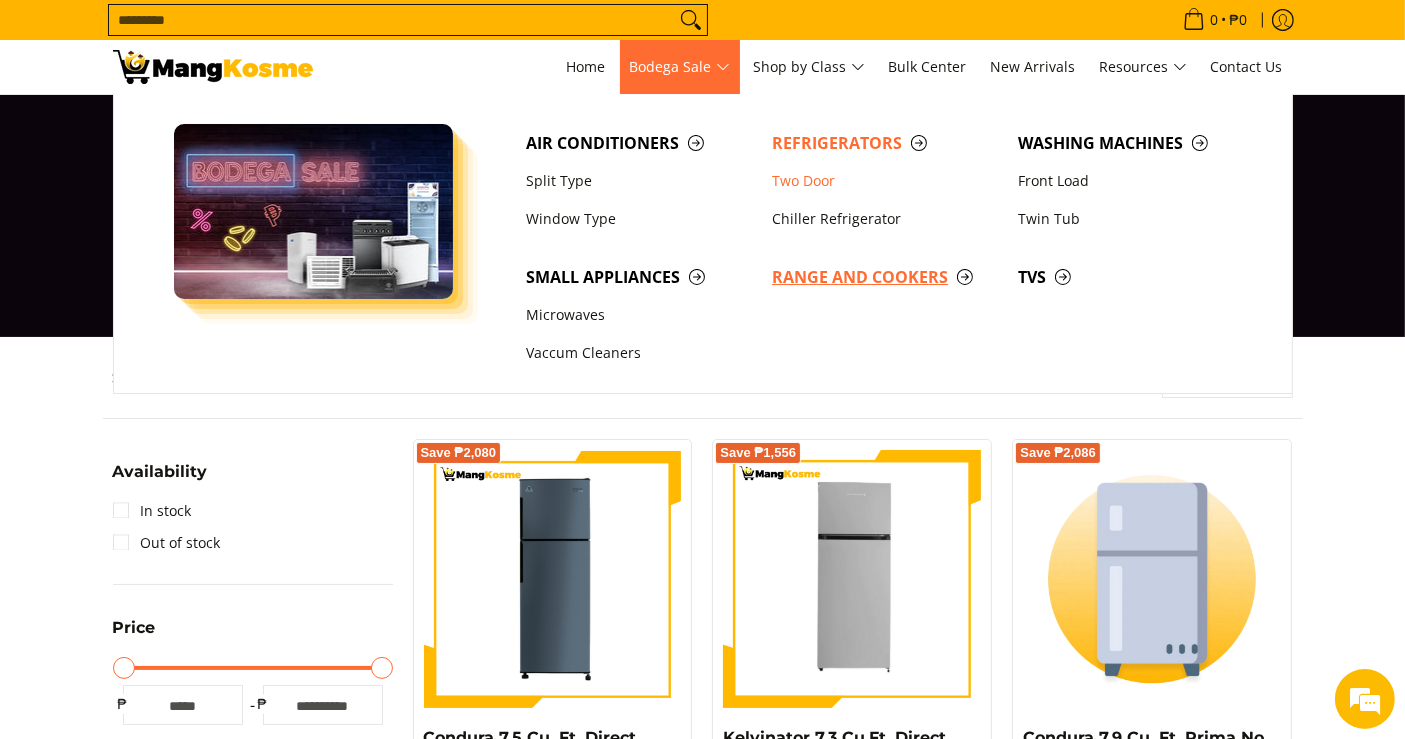 click on "Range and Cookers" at bounding box center (885, 277) 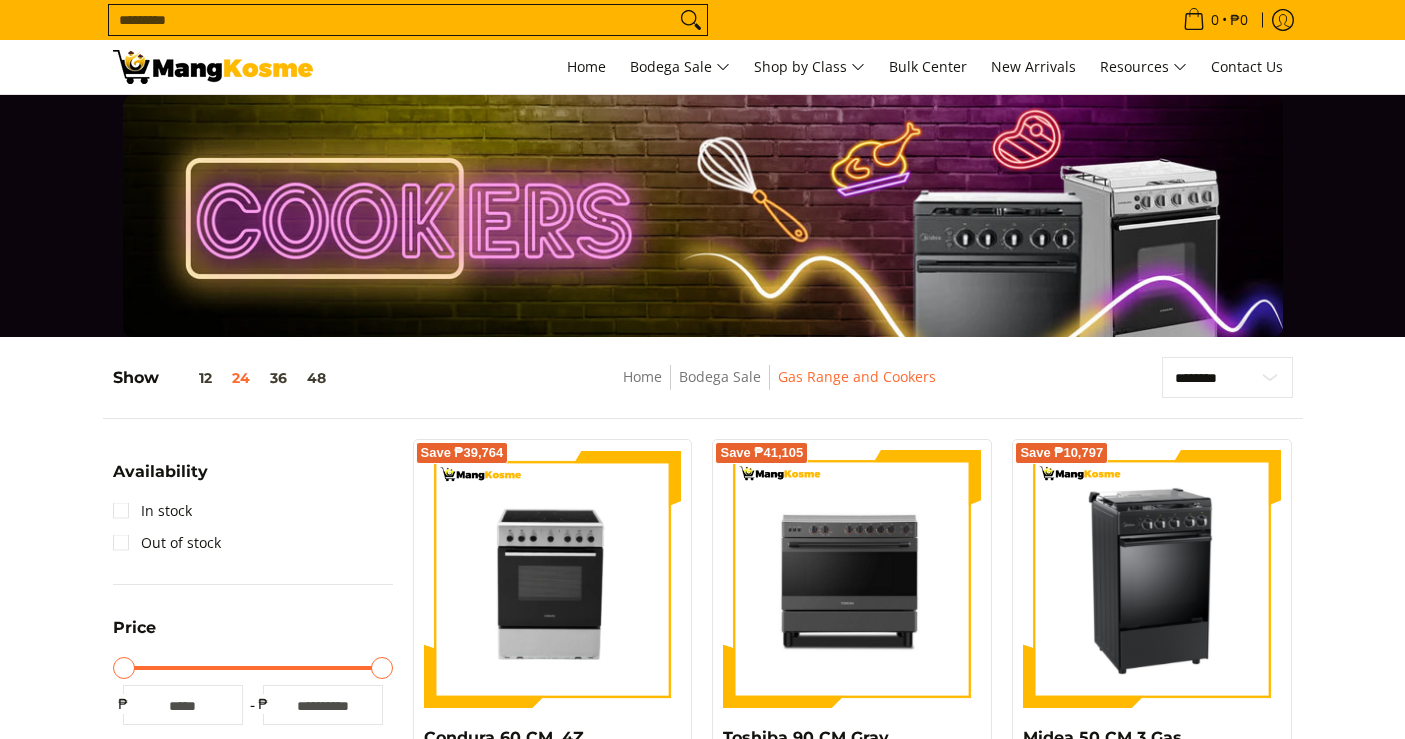 scroll, scrollTop: 222, scrollLeft: 0, axis: vertical 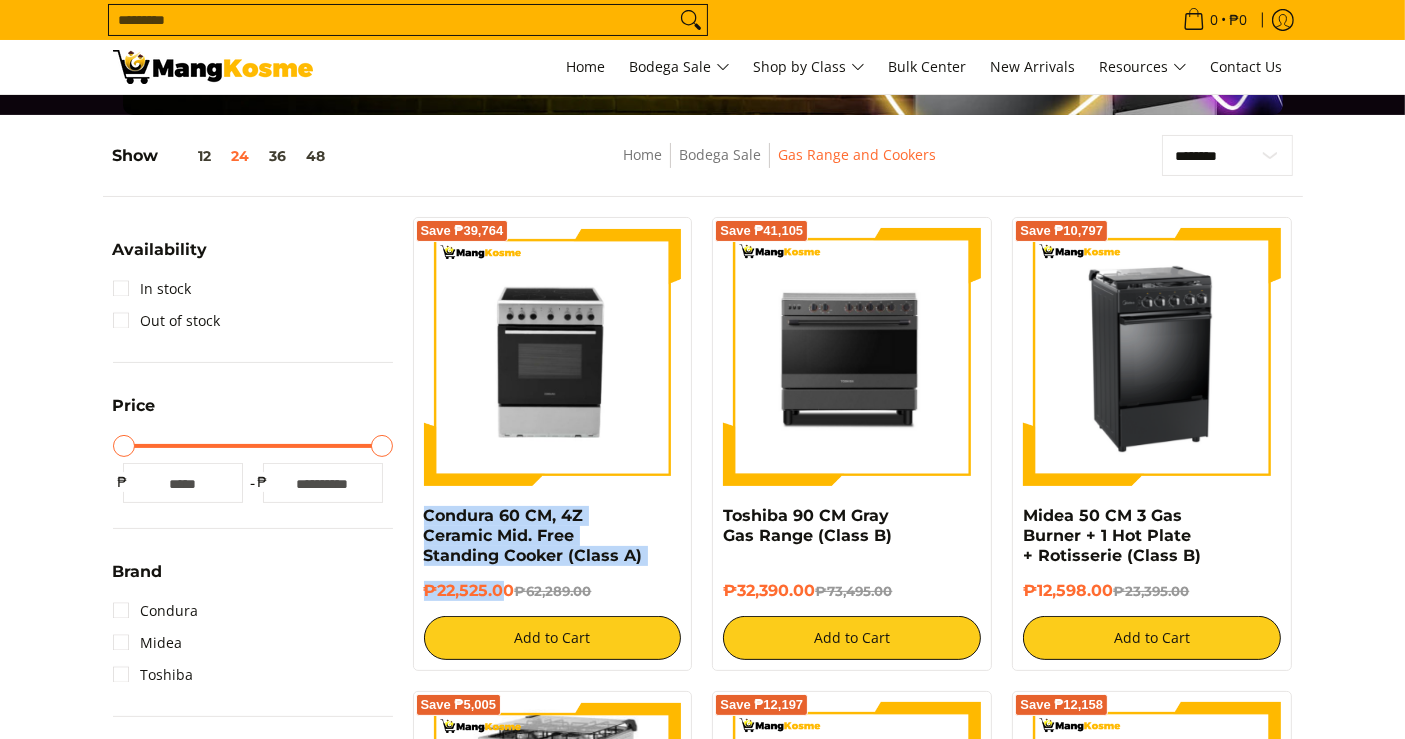 drag, startPoint x: 506, startPoint y: 595, endPoint x: 406, endPoint y: 512, distance: 129.95769 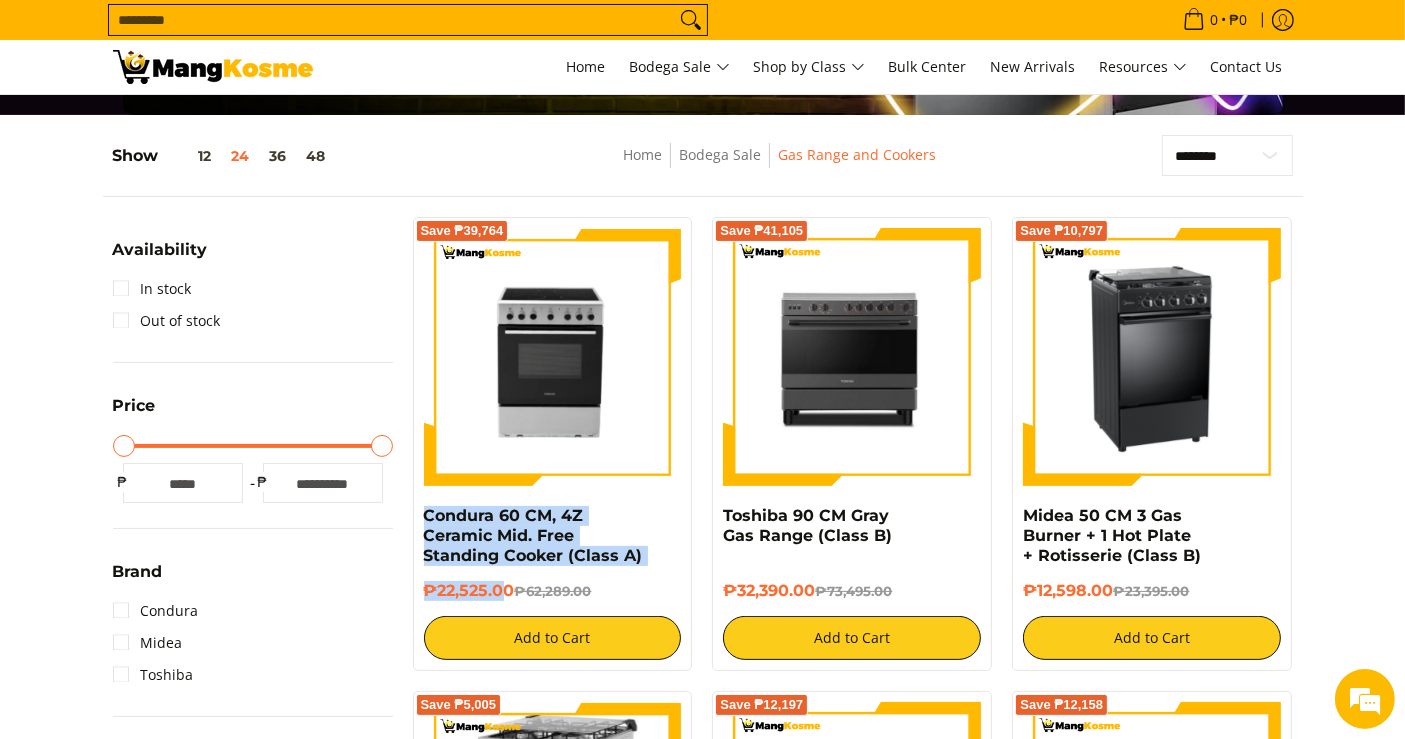 copy on "Condura 60 CM, 4Z Ceramic Mid. Free Standing Cooker (Class A)
₱22,525.0" 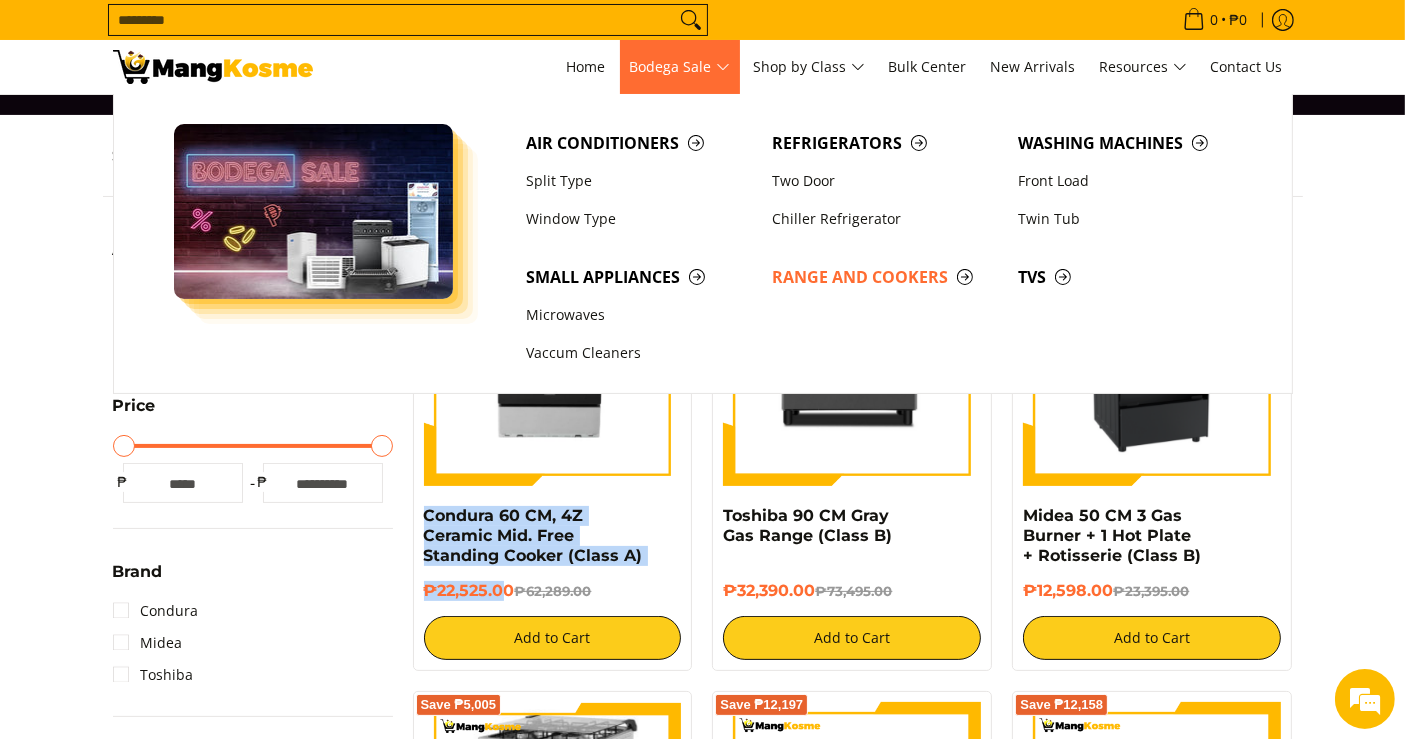 click on "Bodega Sale" at bounding box center (680, 67) 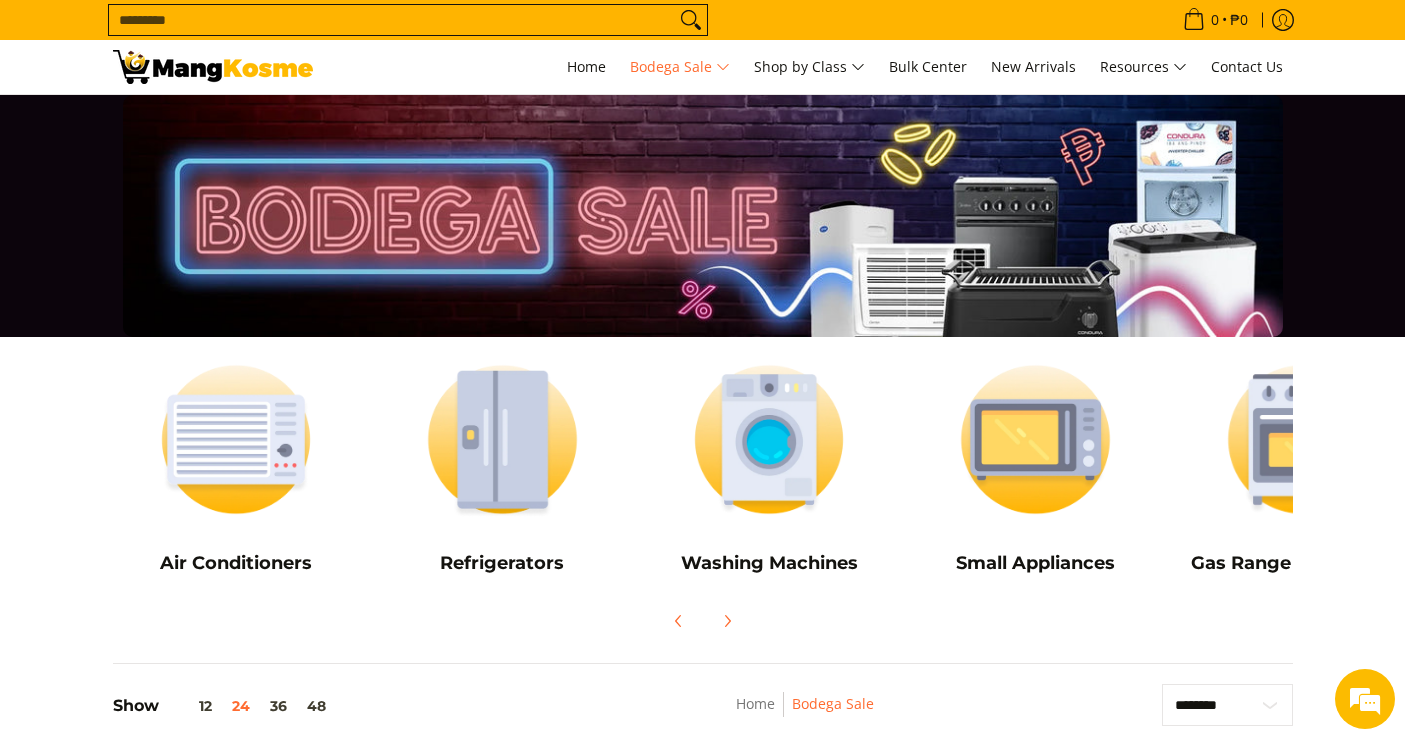 scroll, scrollTop: 0, scrollLeft: 0, axis: both 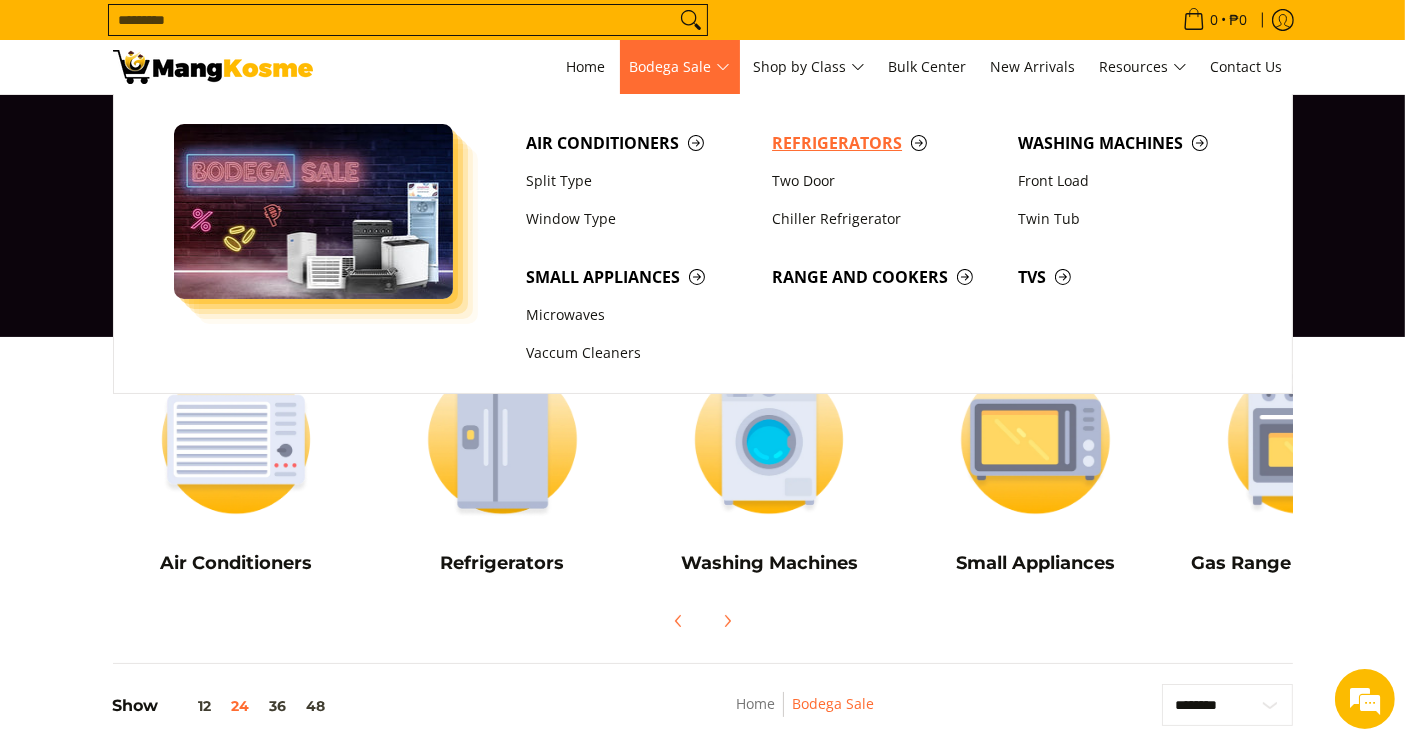click on "Refrigerators" at bounding box center (885, 143) 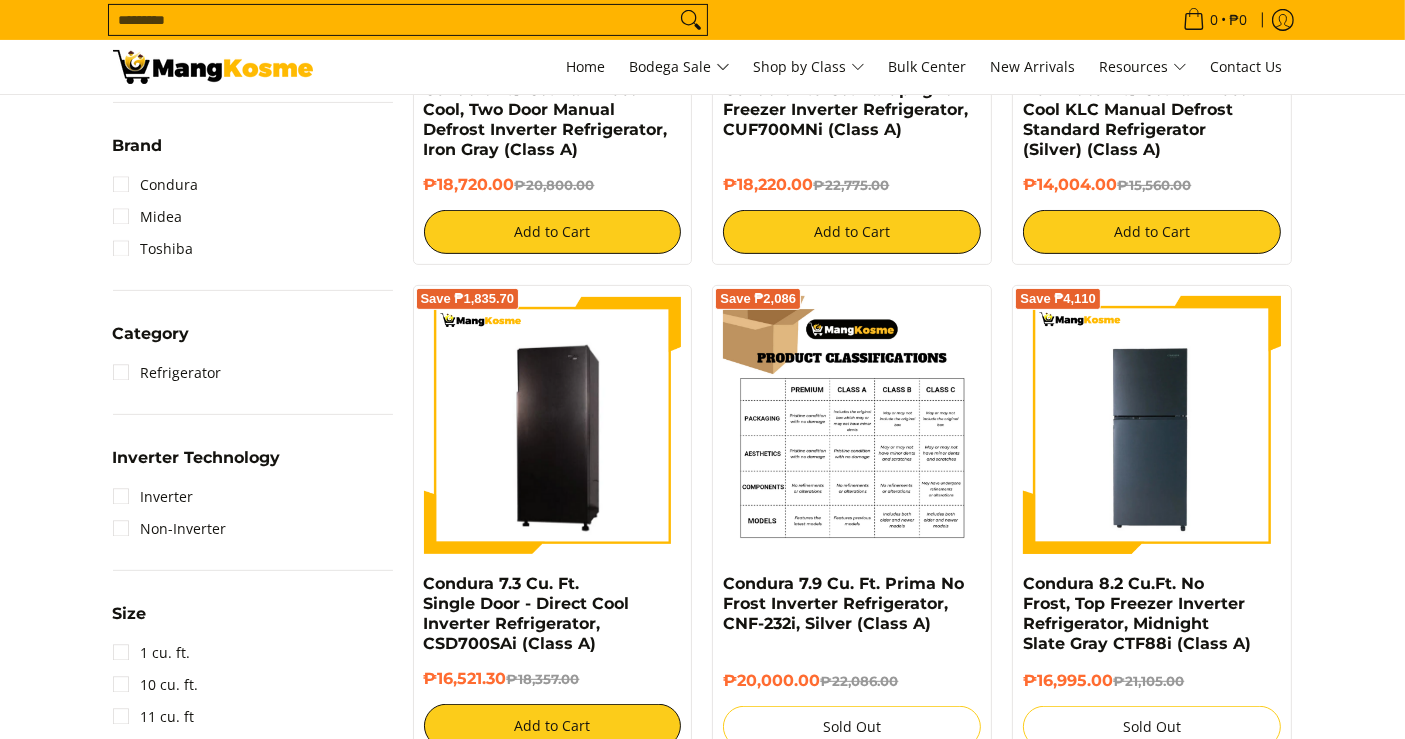 scroll, scrollTop: 0, scrollLeft: 0, axis: both 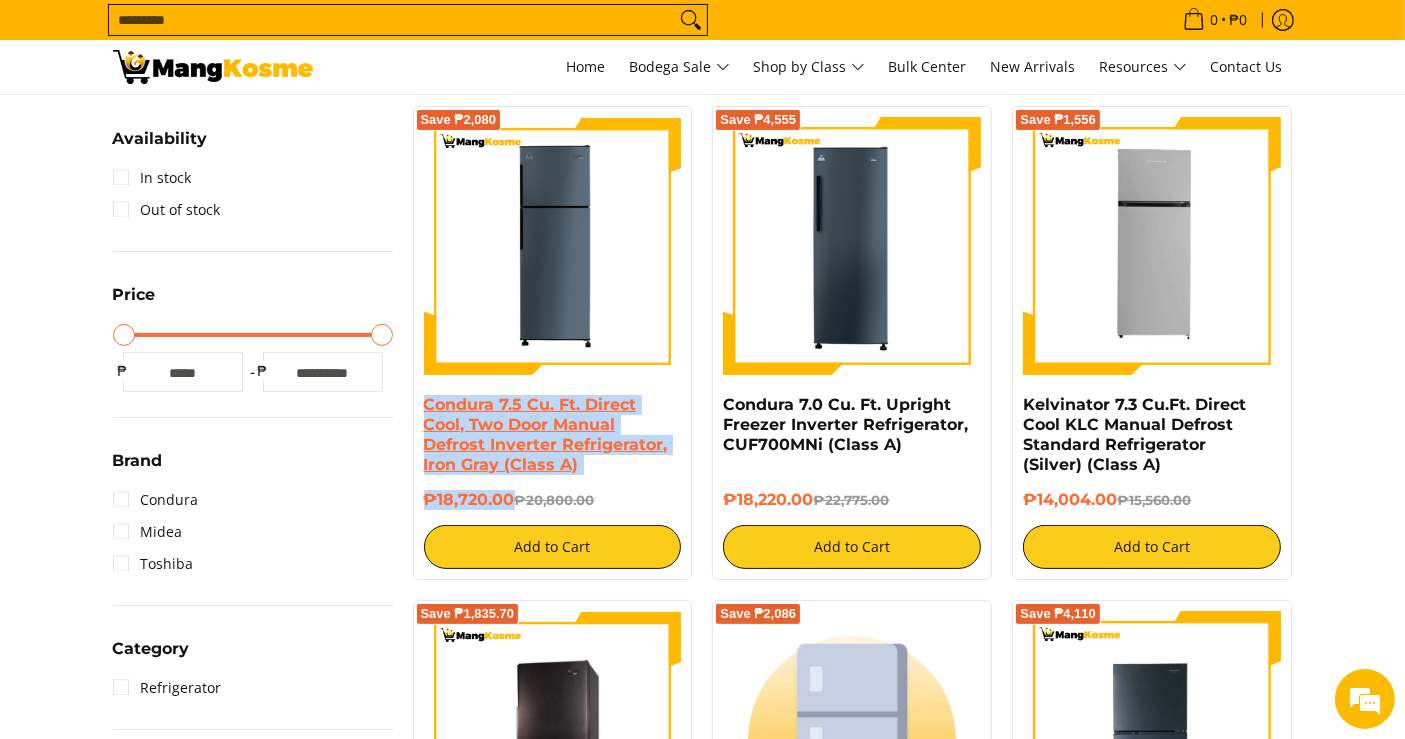 drag, startPoint x: 501, startPoint y: 492, endPoint x: 424, endPoint y: 395, distance: 123.84668 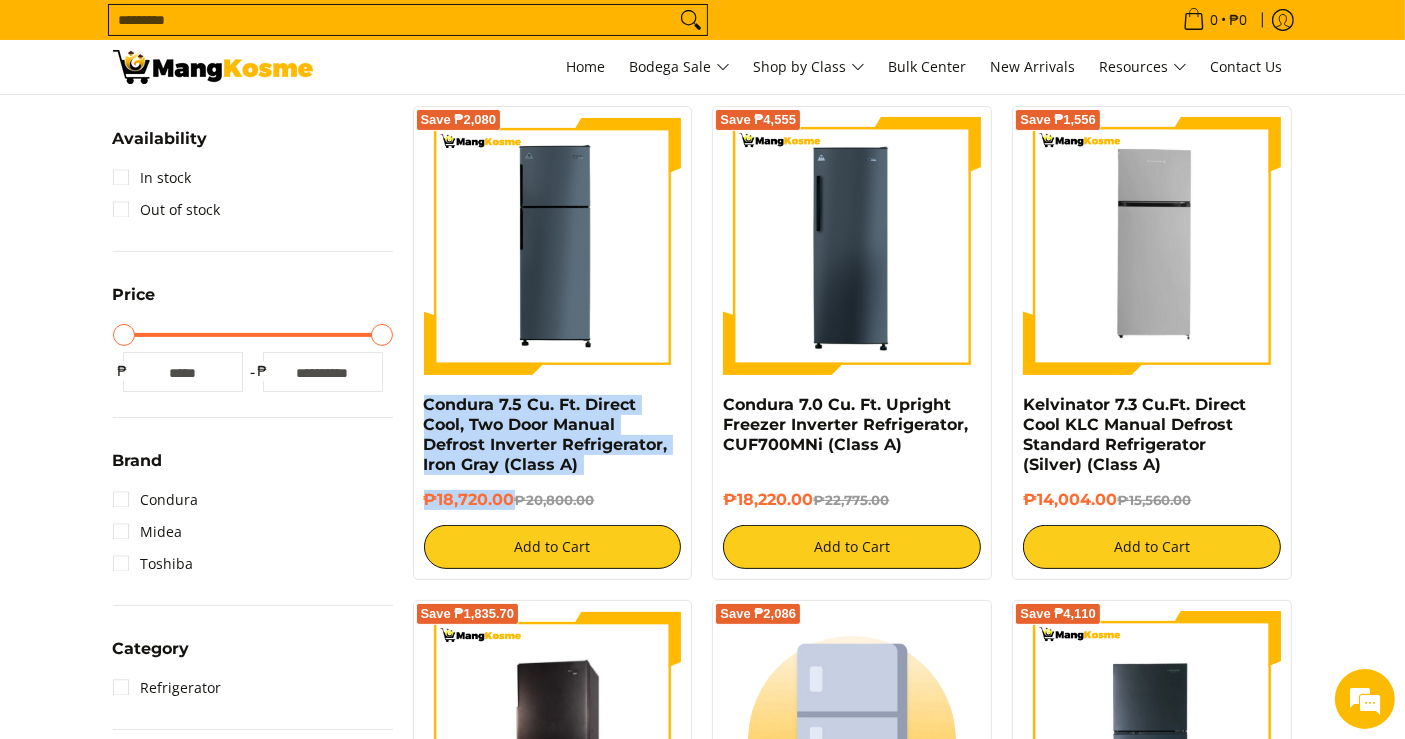 copy on "Condura 7.5 Cu. Ft.  Direct Cool, Two Door Manual Defrost Inverter Refrigerator, Iron Gray (Class A)
₱18,720.00" 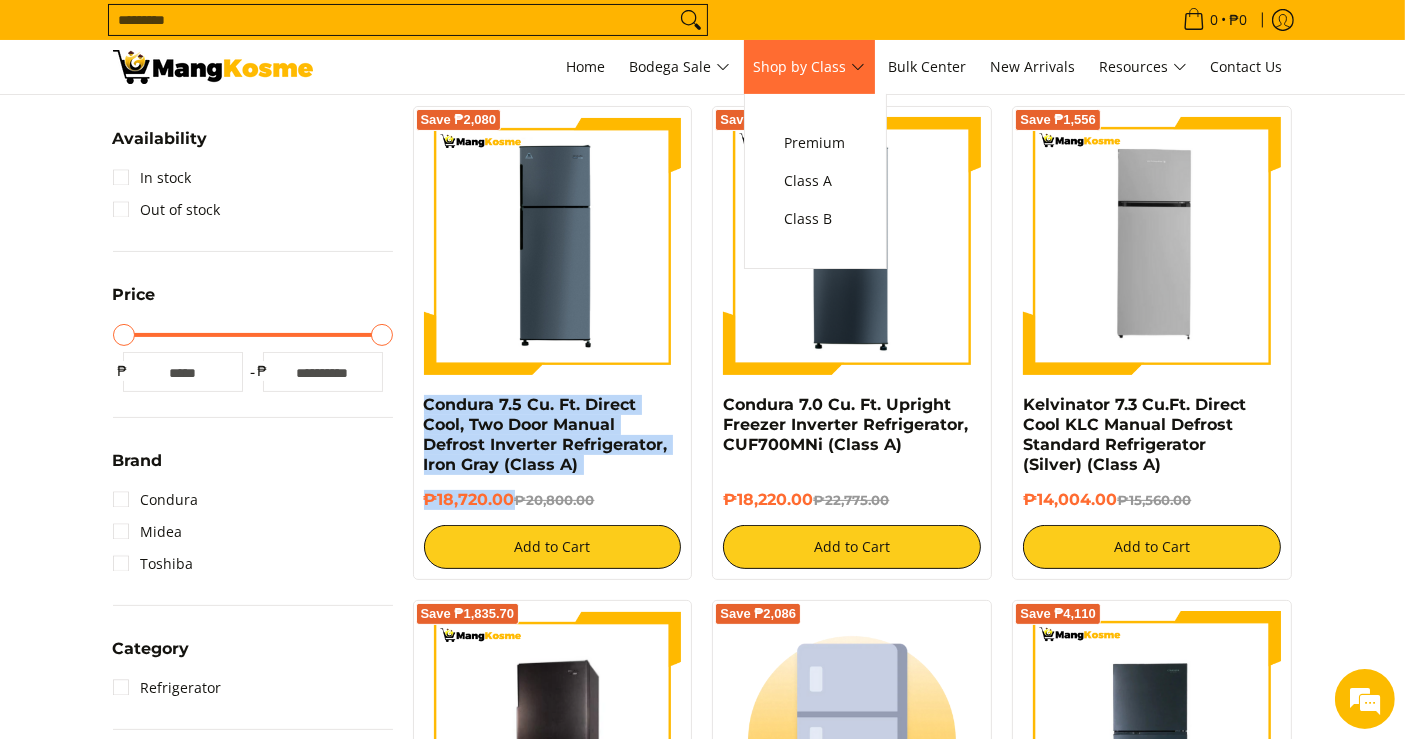 scroll, scrollTop: 0, scrollLeft: 0, axis: both 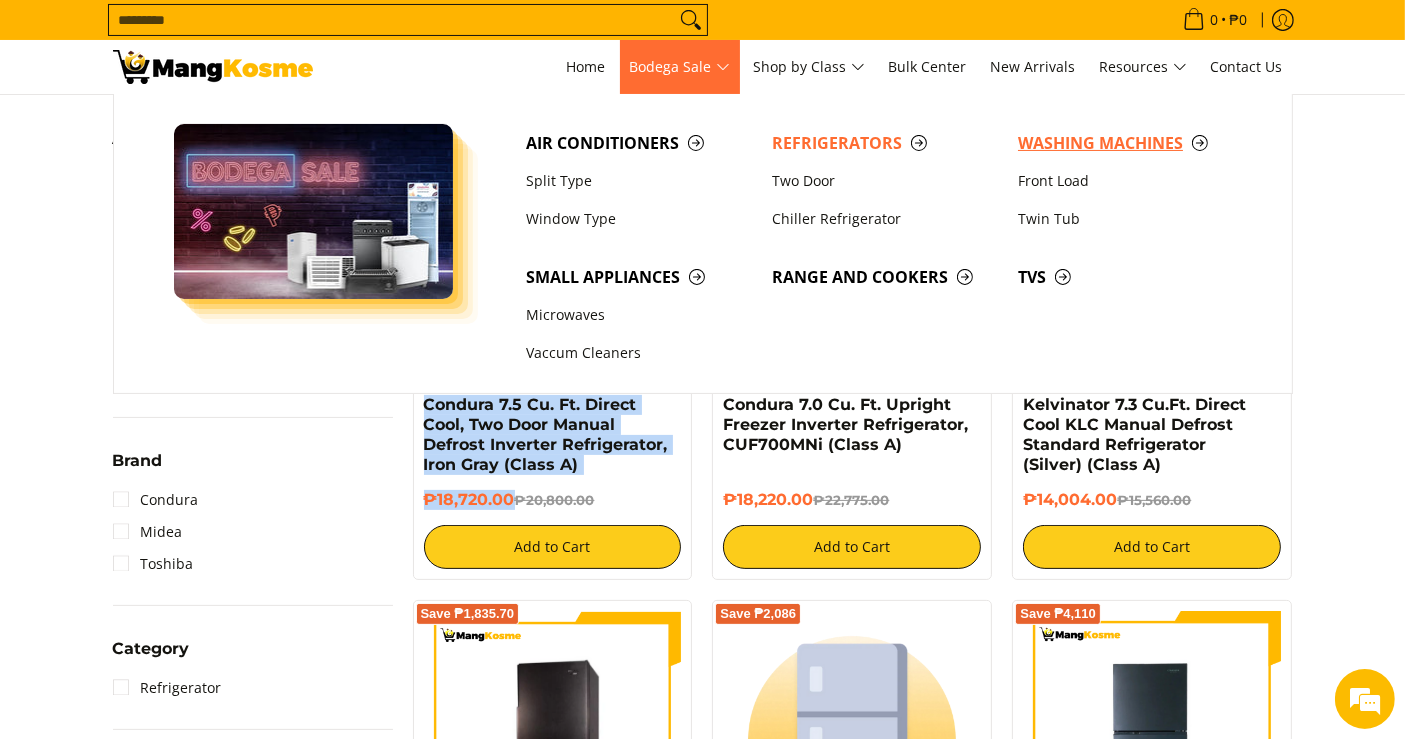 click on "Washing Machines" at bounding box center [1131, 143] 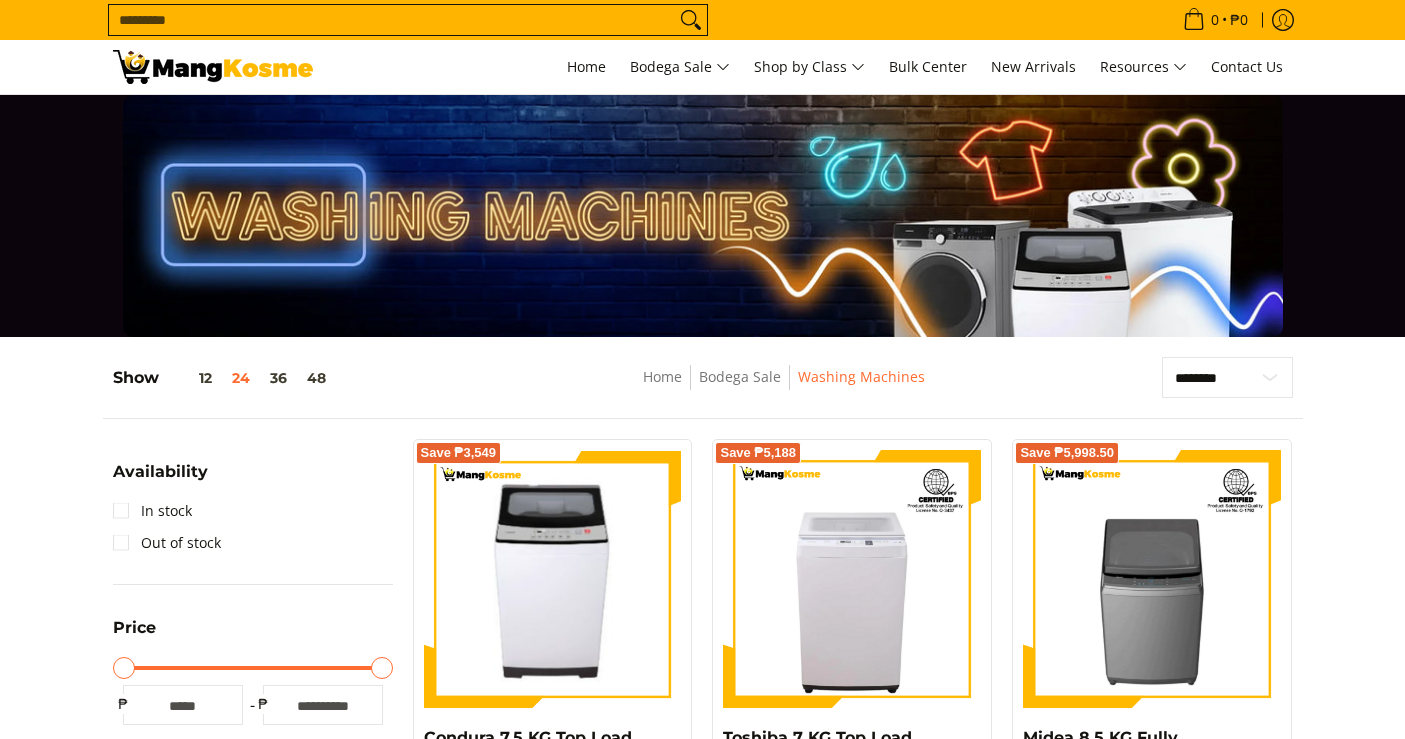 scroll, scrollTop: 0, scrollLeft: 0, axis: both 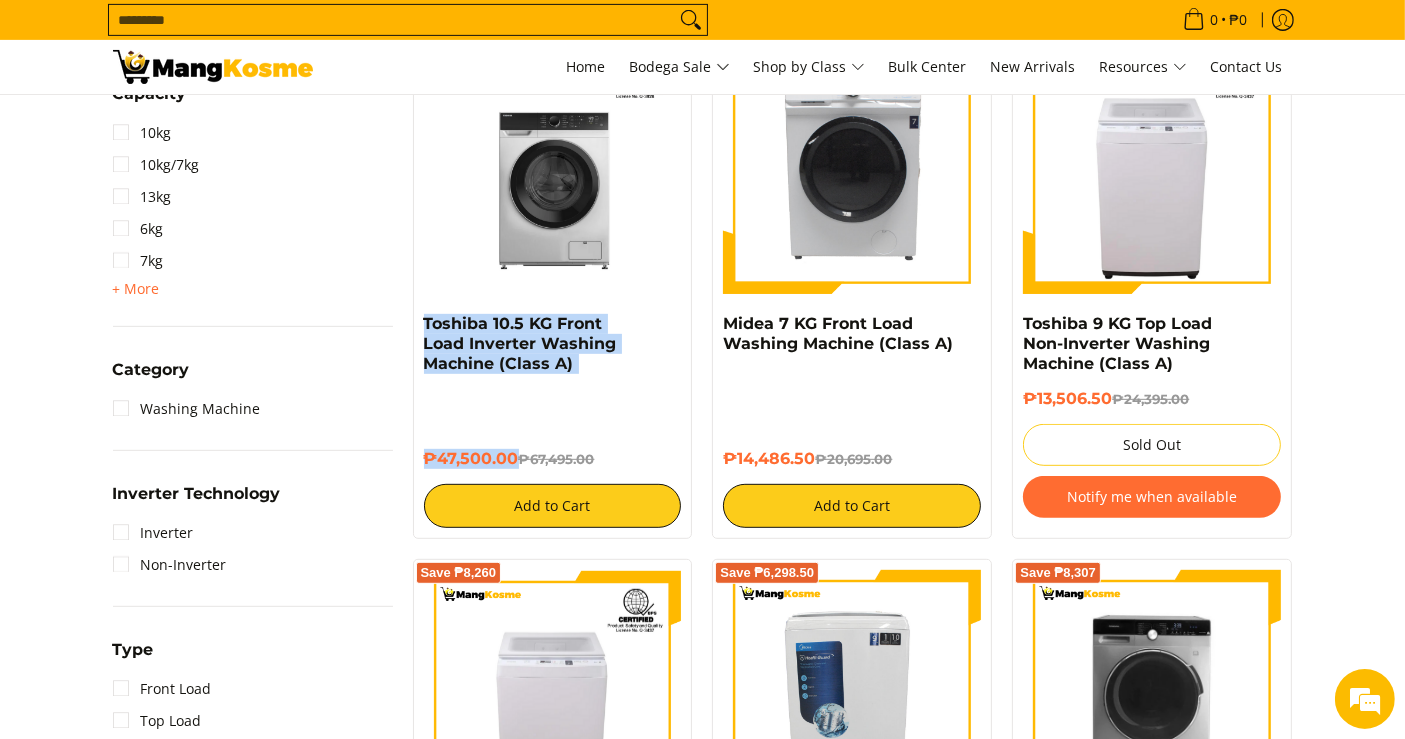 drag, startPoint x: 516, startPoint y: 450, endPoint x: 419, endPoint y: 316, distance: 165.42369 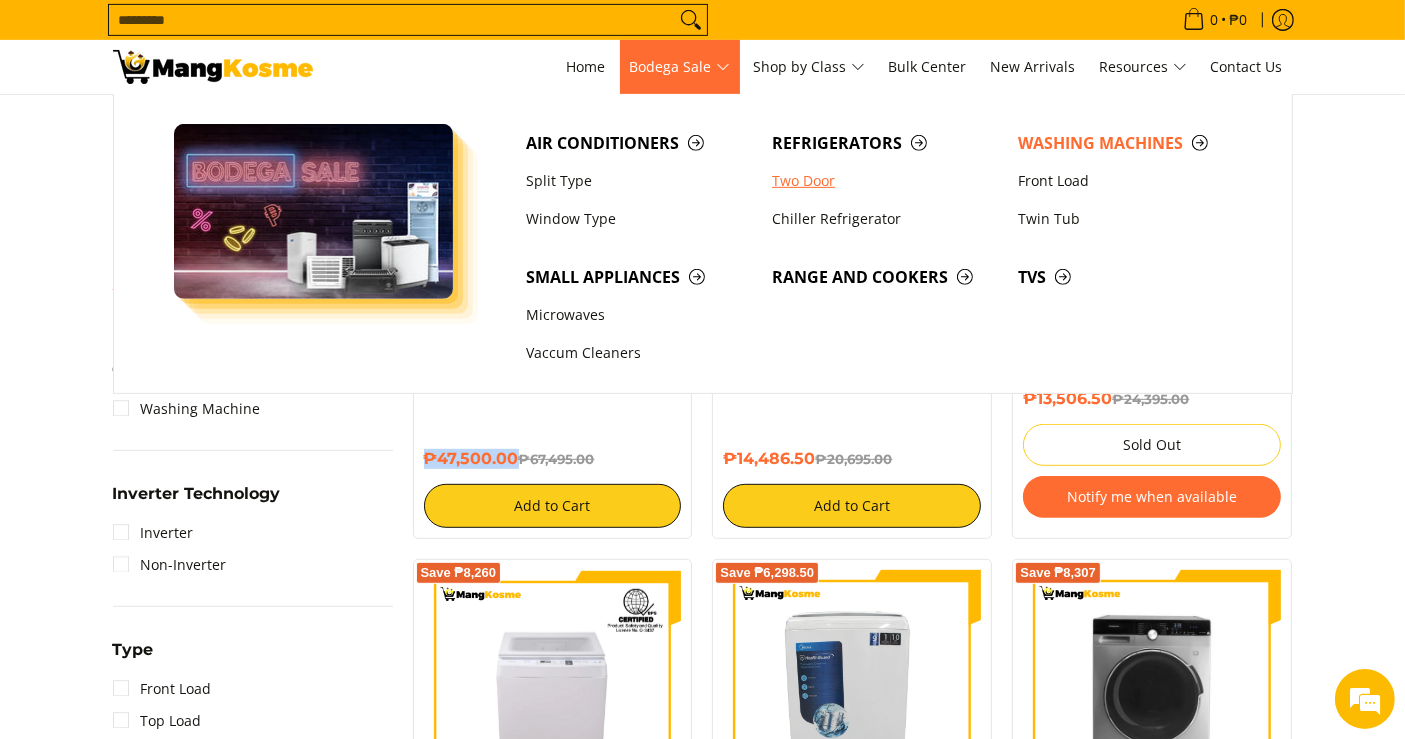 click on "Two Door" at bounding box center (885, 181) 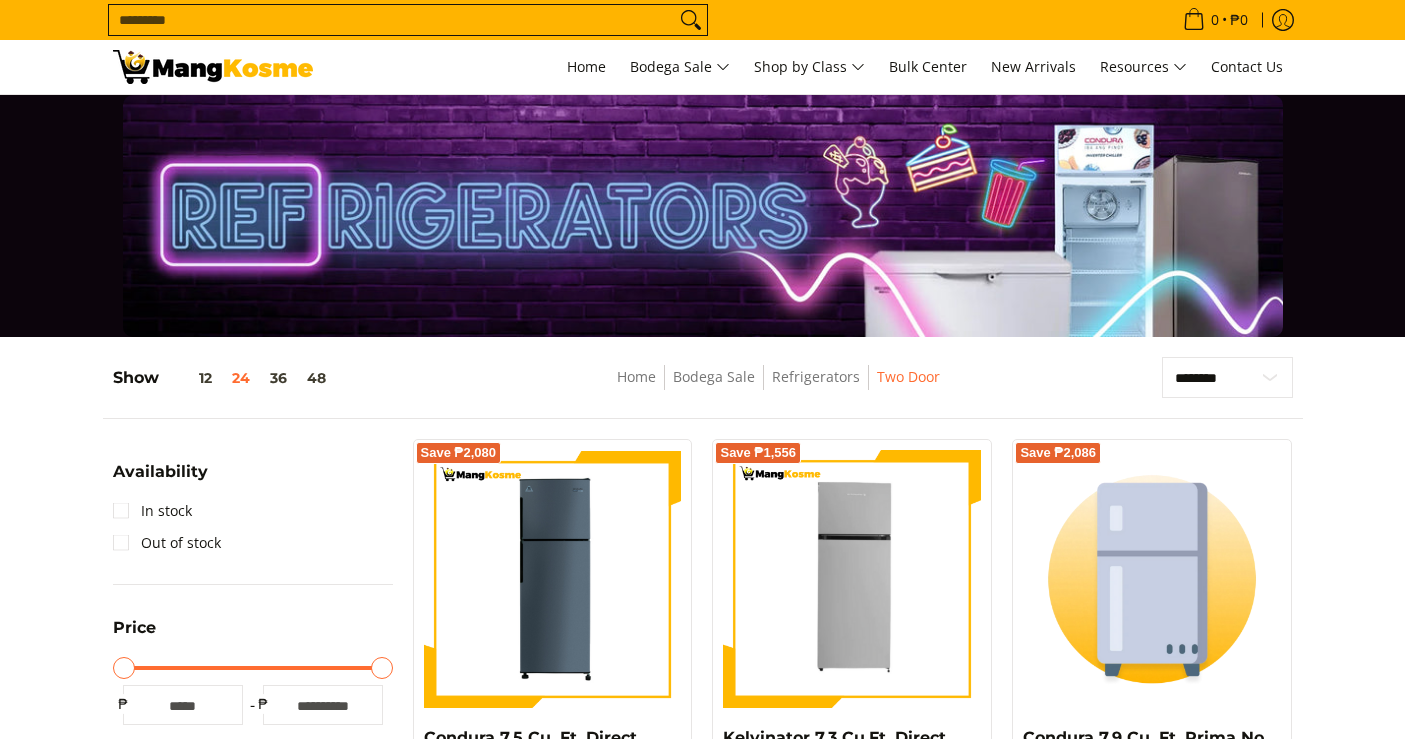 scroll, scrollTop: 1327, scrollLeft: 0, axis: vertical 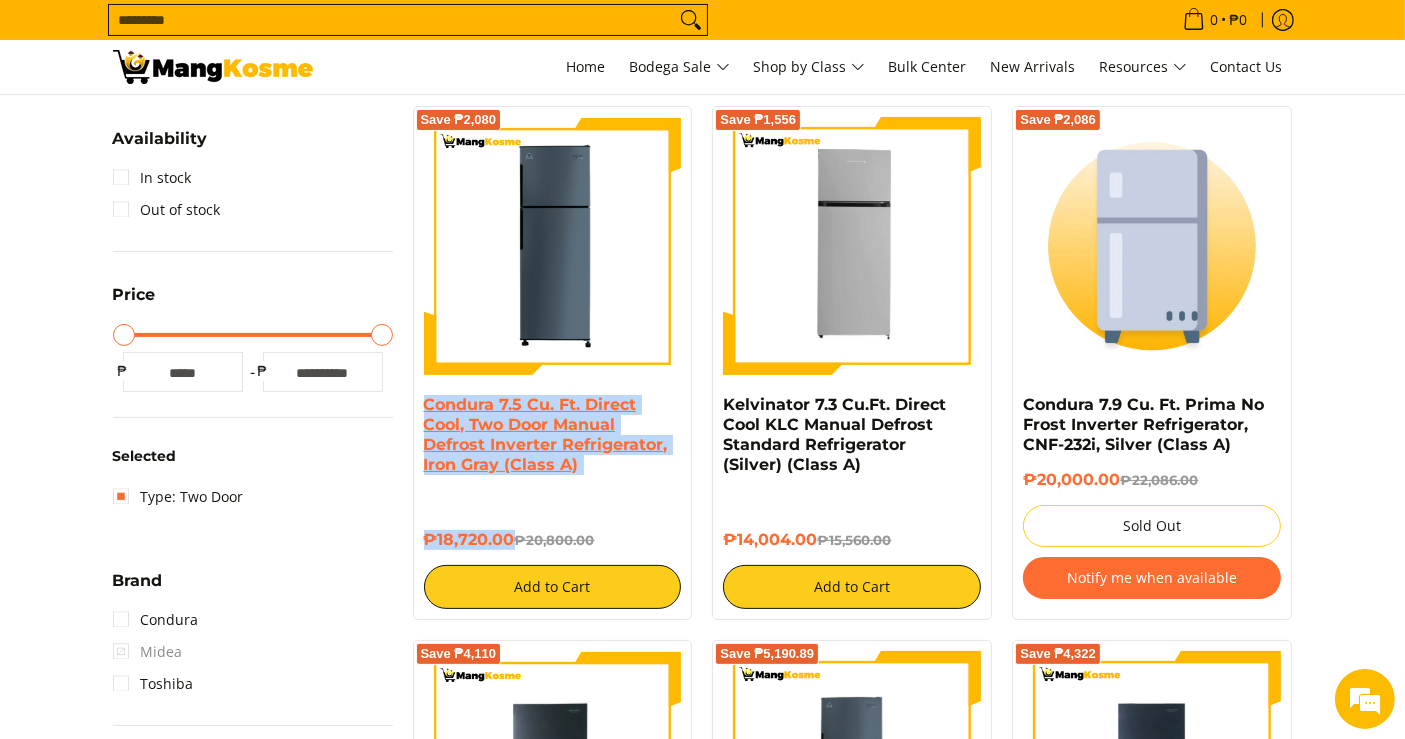 drag, startPoint x: 511, startPoint y: 539, endPoint x: 425, endPoint y: 404, distance: 160.06561 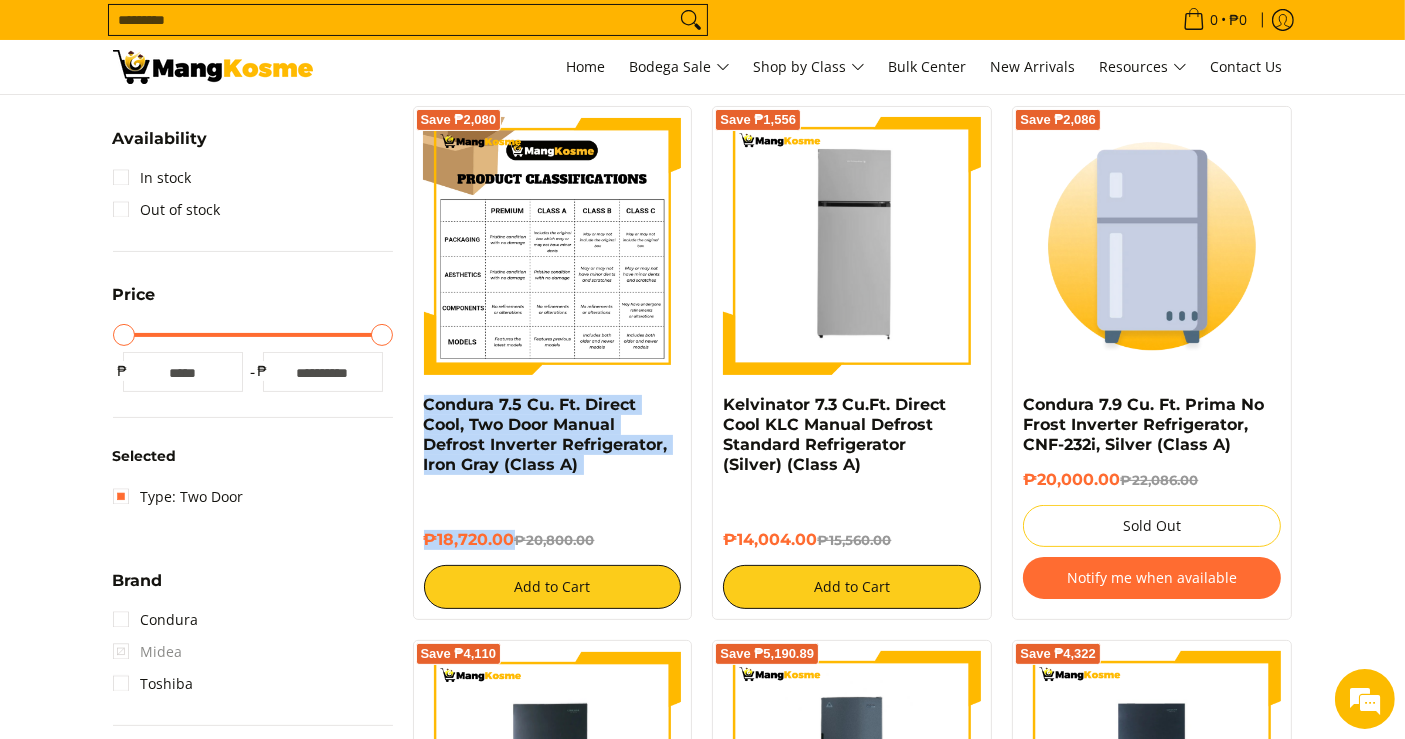 copy on "Condura 7.5 Cu. Ft.  Direct Cool, Two Door Manual Defrost Inverter Refrigerator, Iron Gray (Class A)
₱18,720.00" 